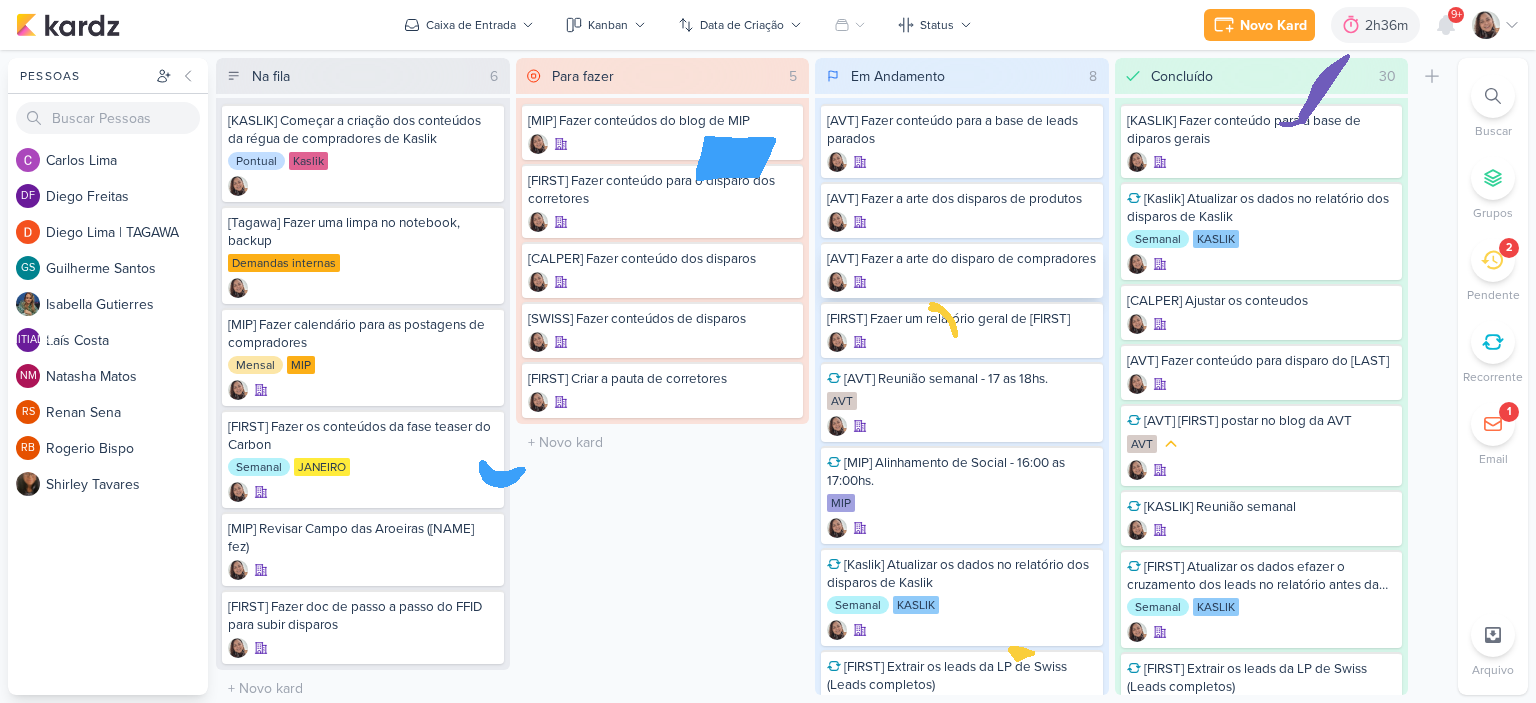 scroll, scrollTop: 0, scrollLeft: 0, axis: both 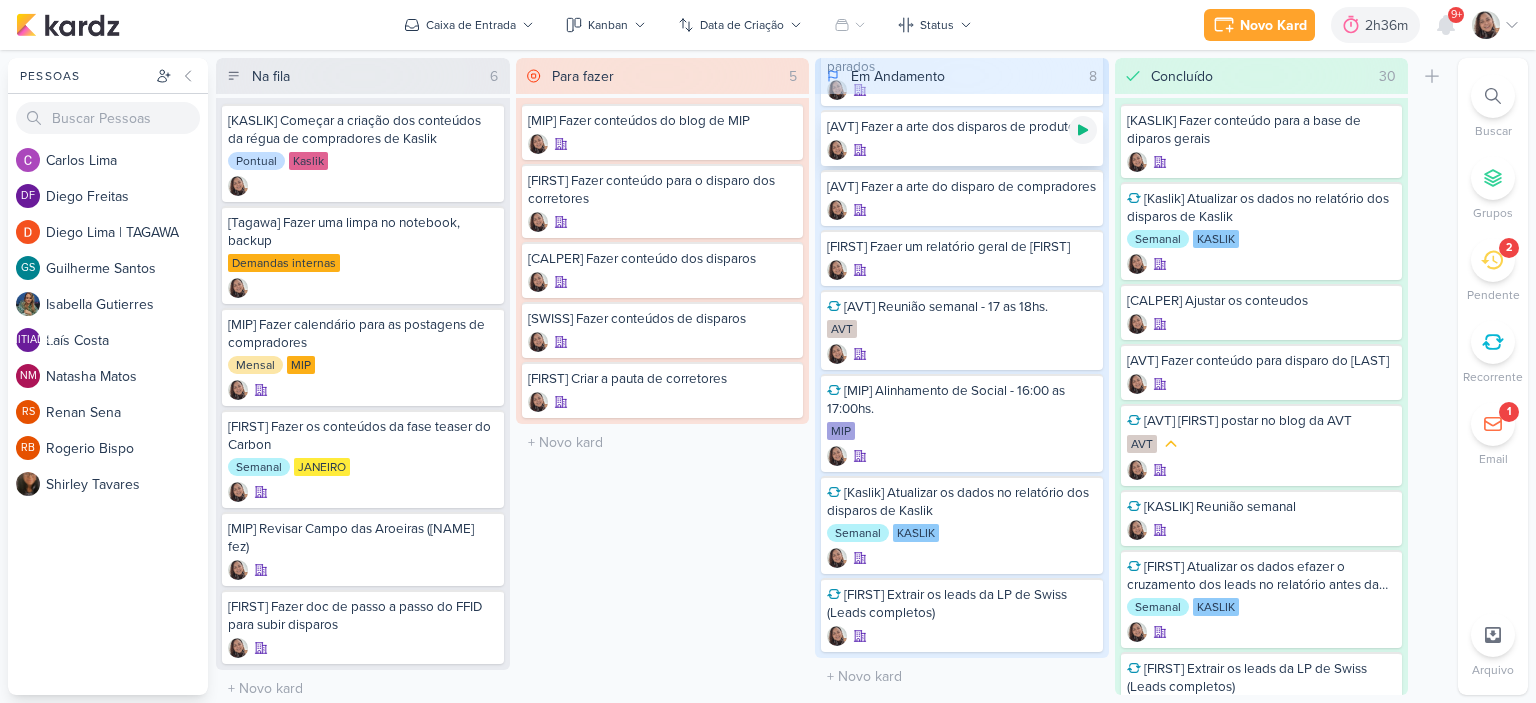 click 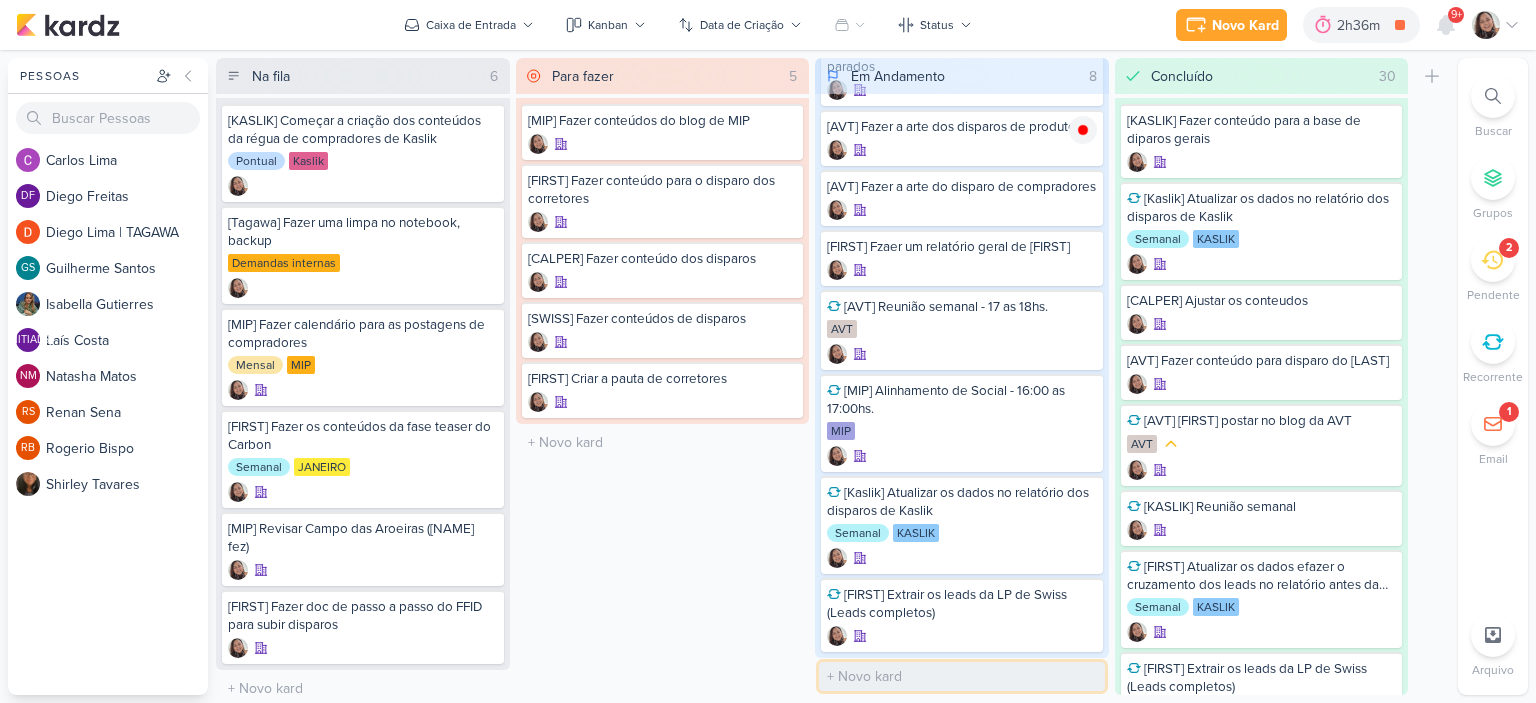 click at bounding box center (962, 676) 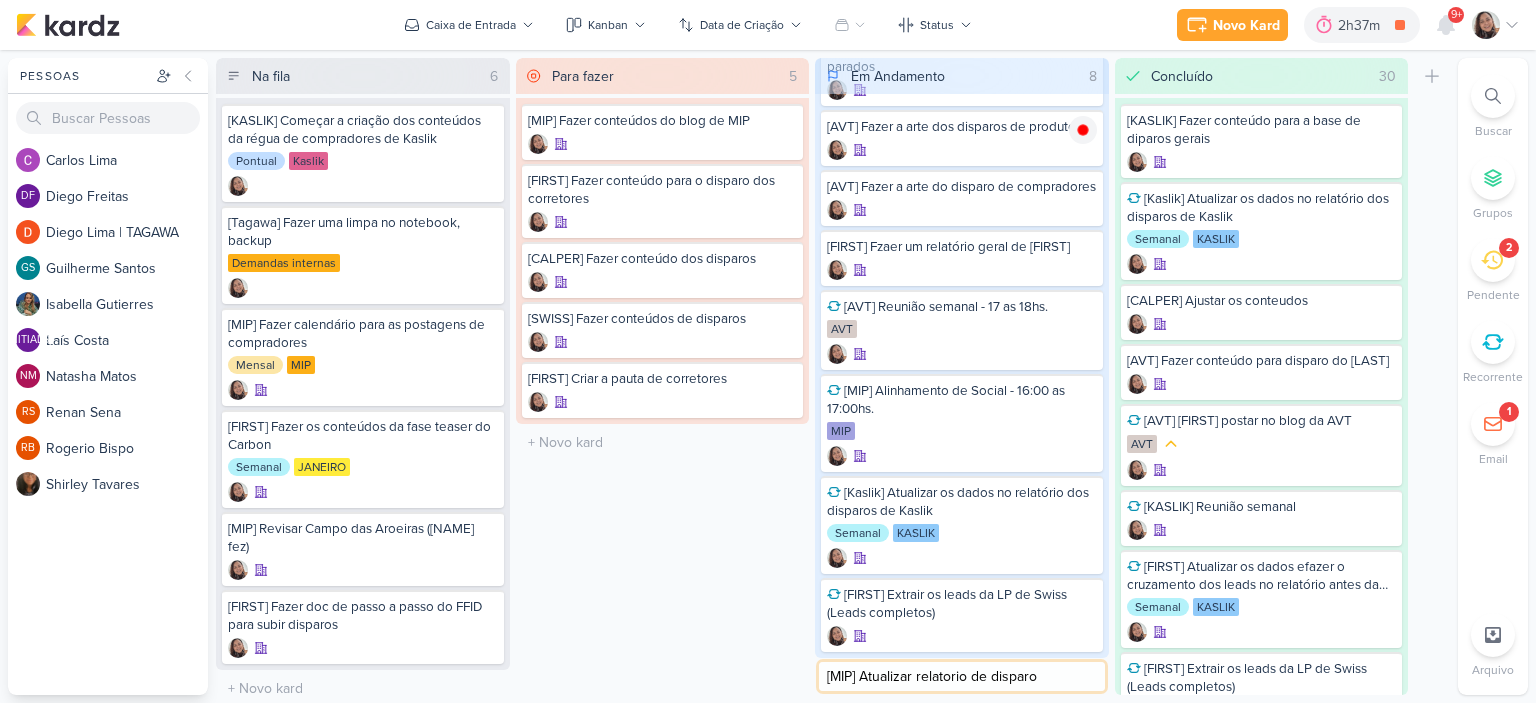 type on "[MIP] Atualizar relatorio de disparos" 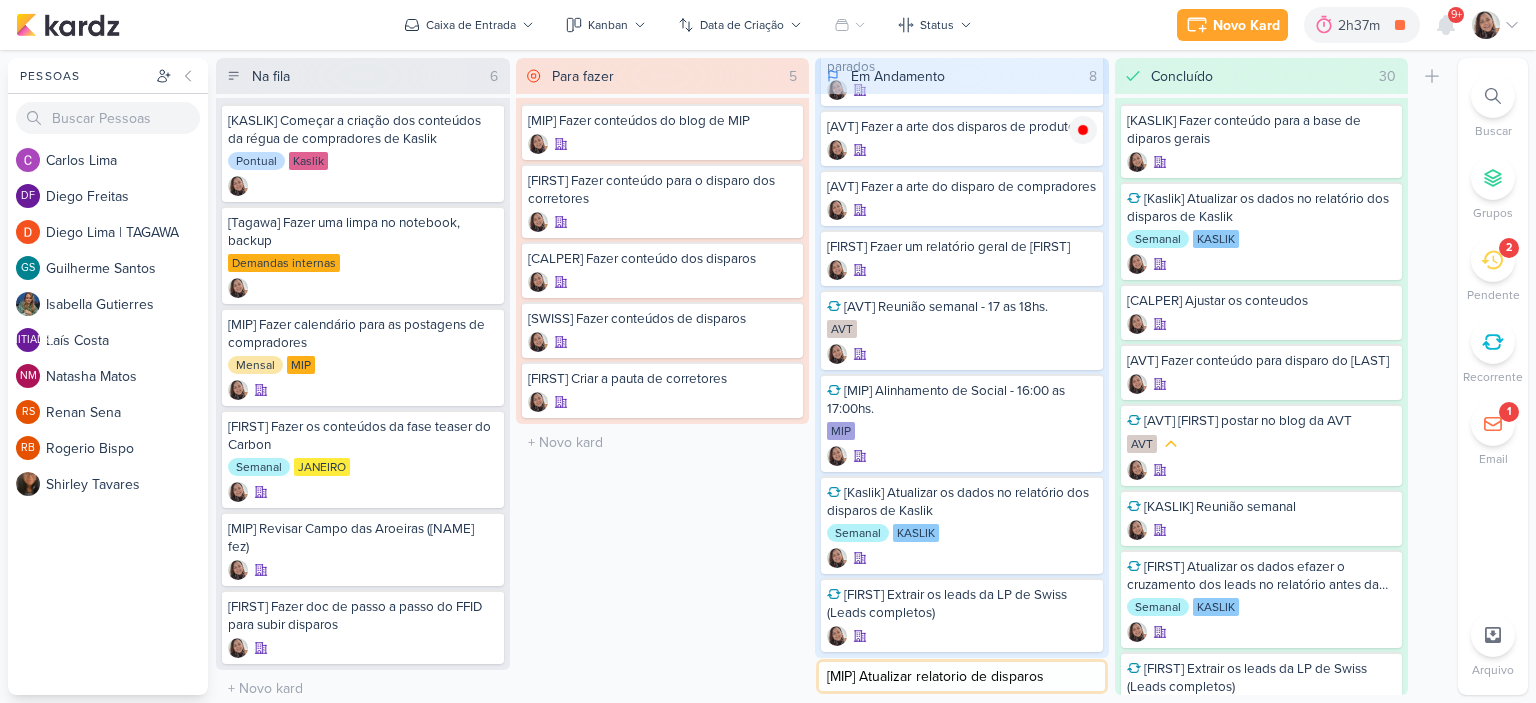 type 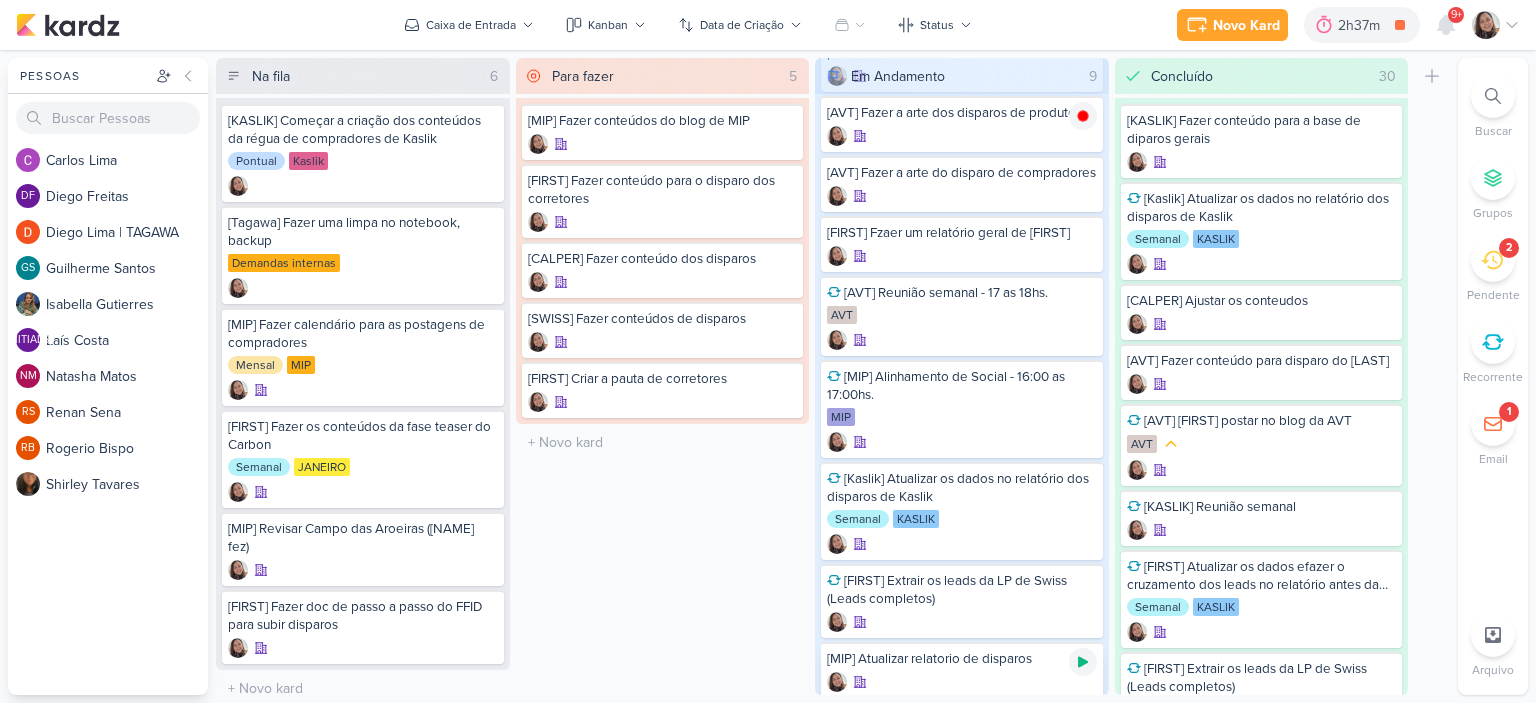 scroll, scrollTop: 145, scrollLeft: 0, axis: vertical 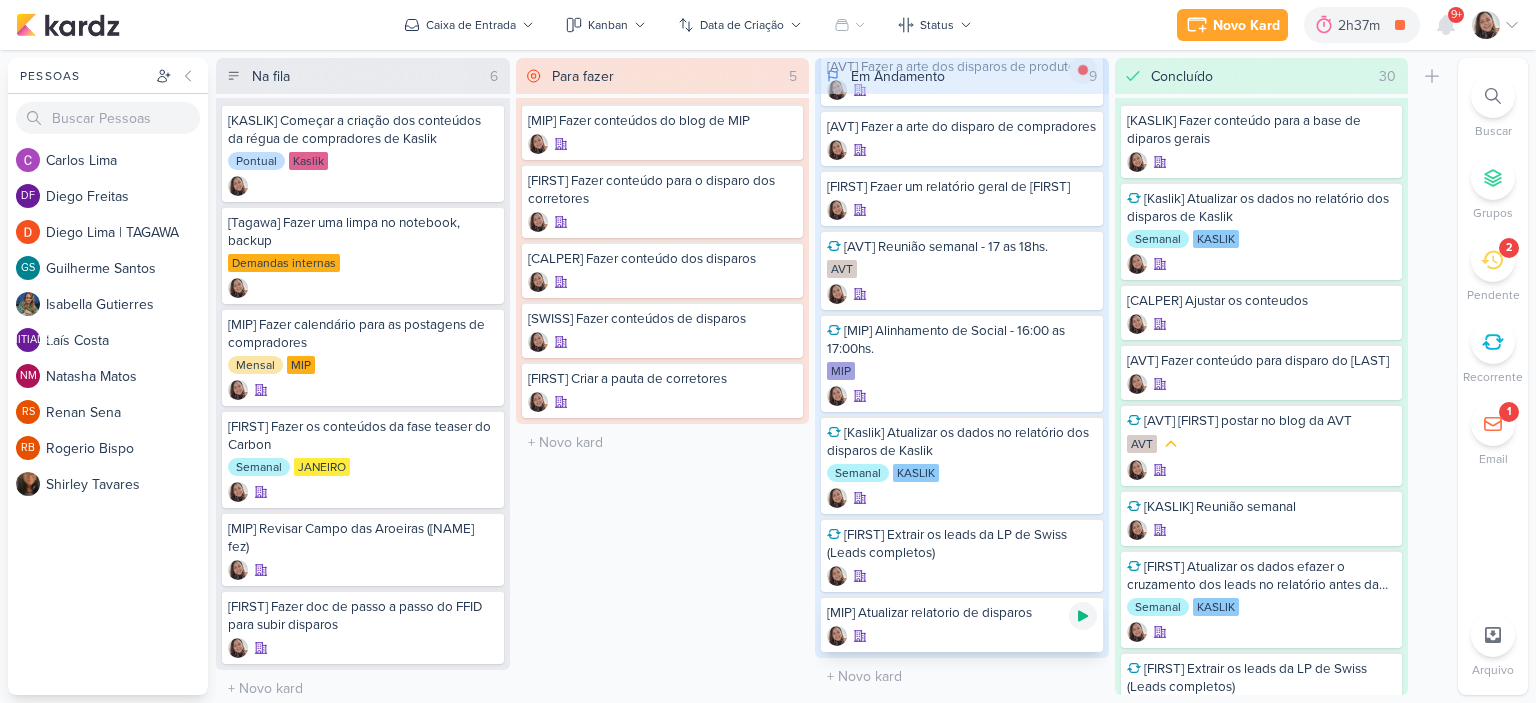 click 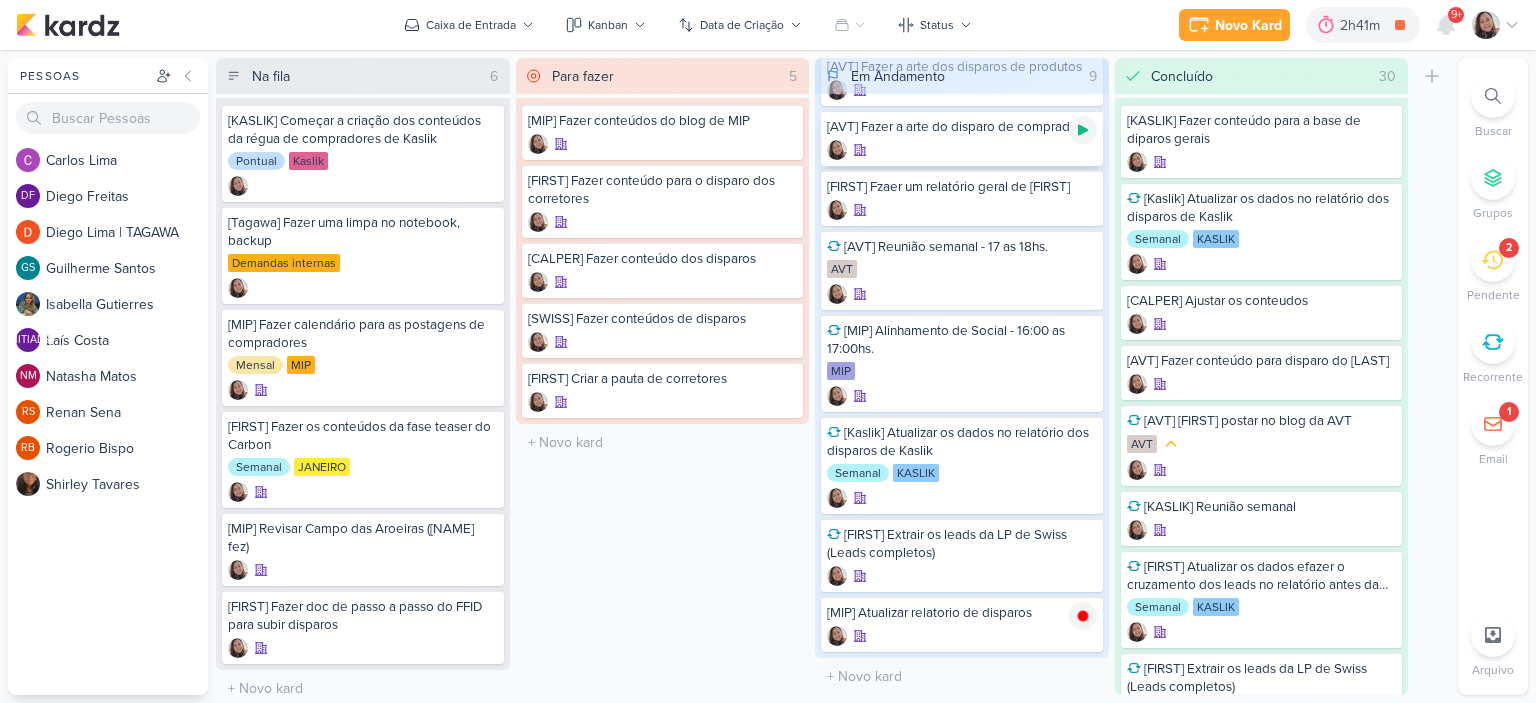 click 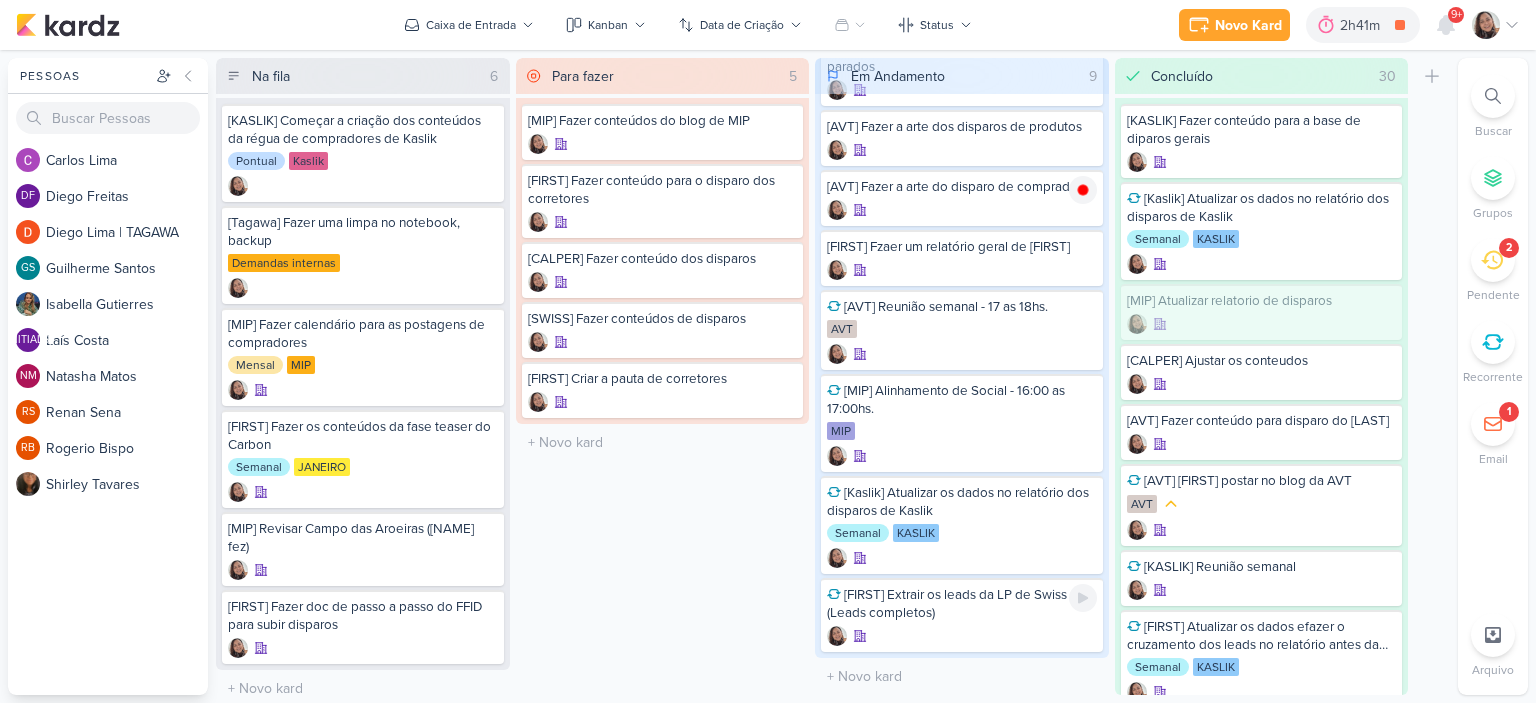 scroll, scrollTop: 86, scrollLeft: 0, axis: vertical 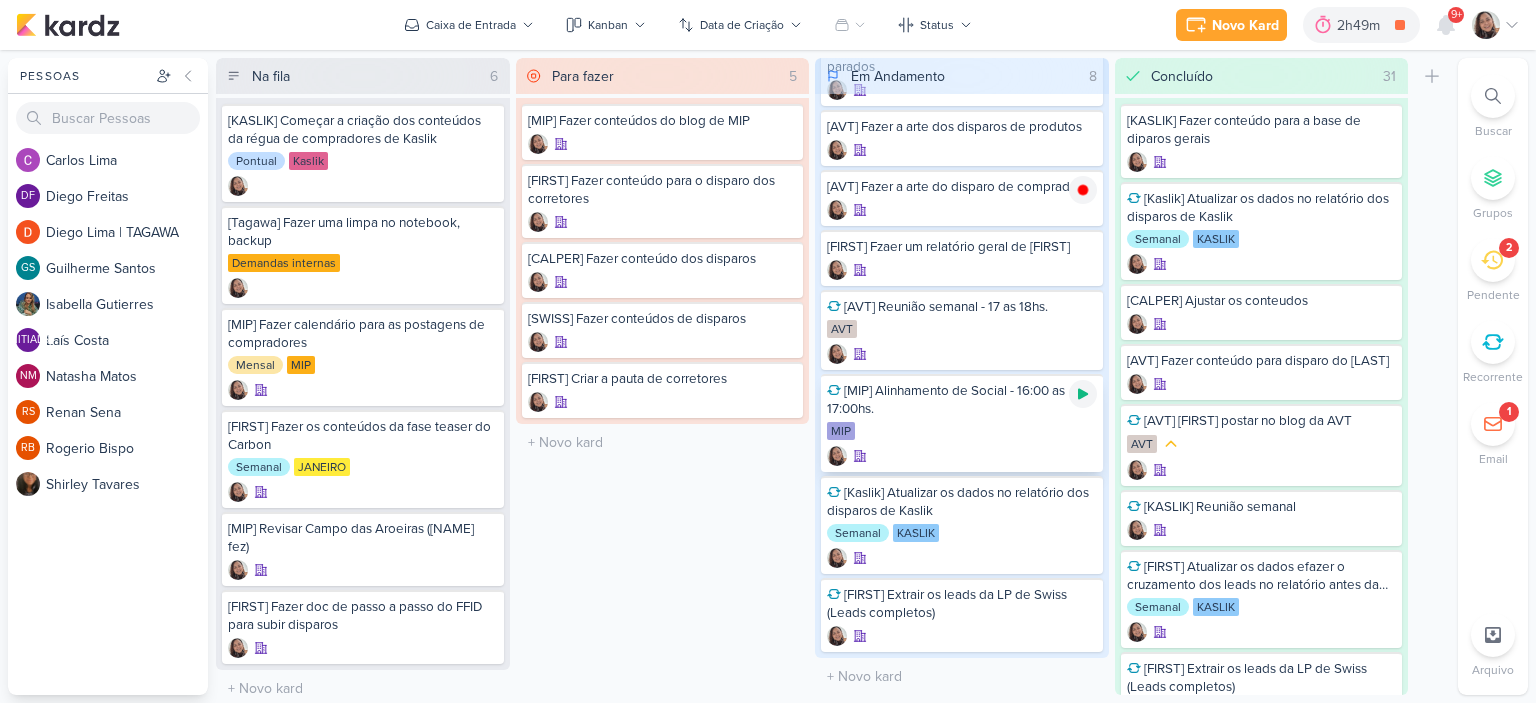 click 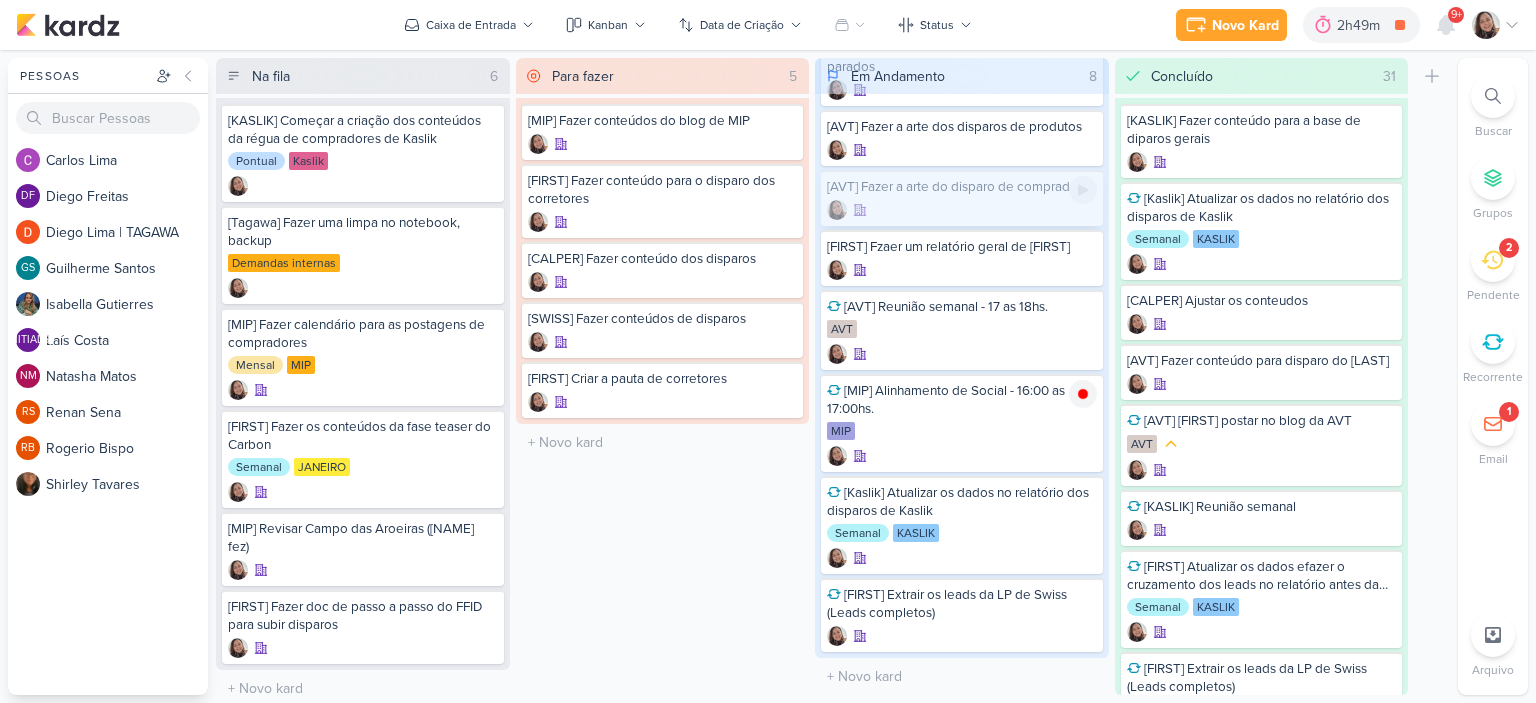 scroll, scrollTop: 8, scrollLeft: 0, axis: vertical 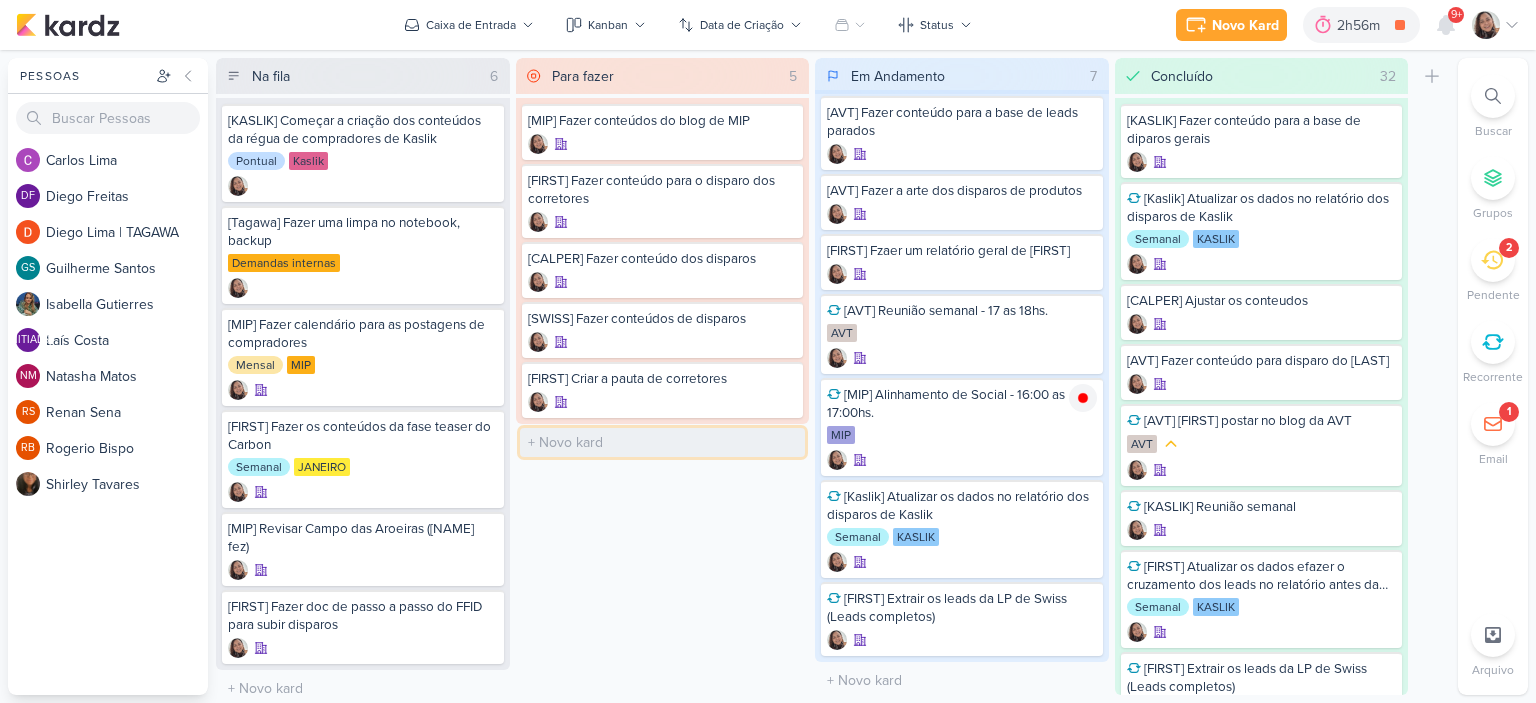 click at bounding box center [663, 442] 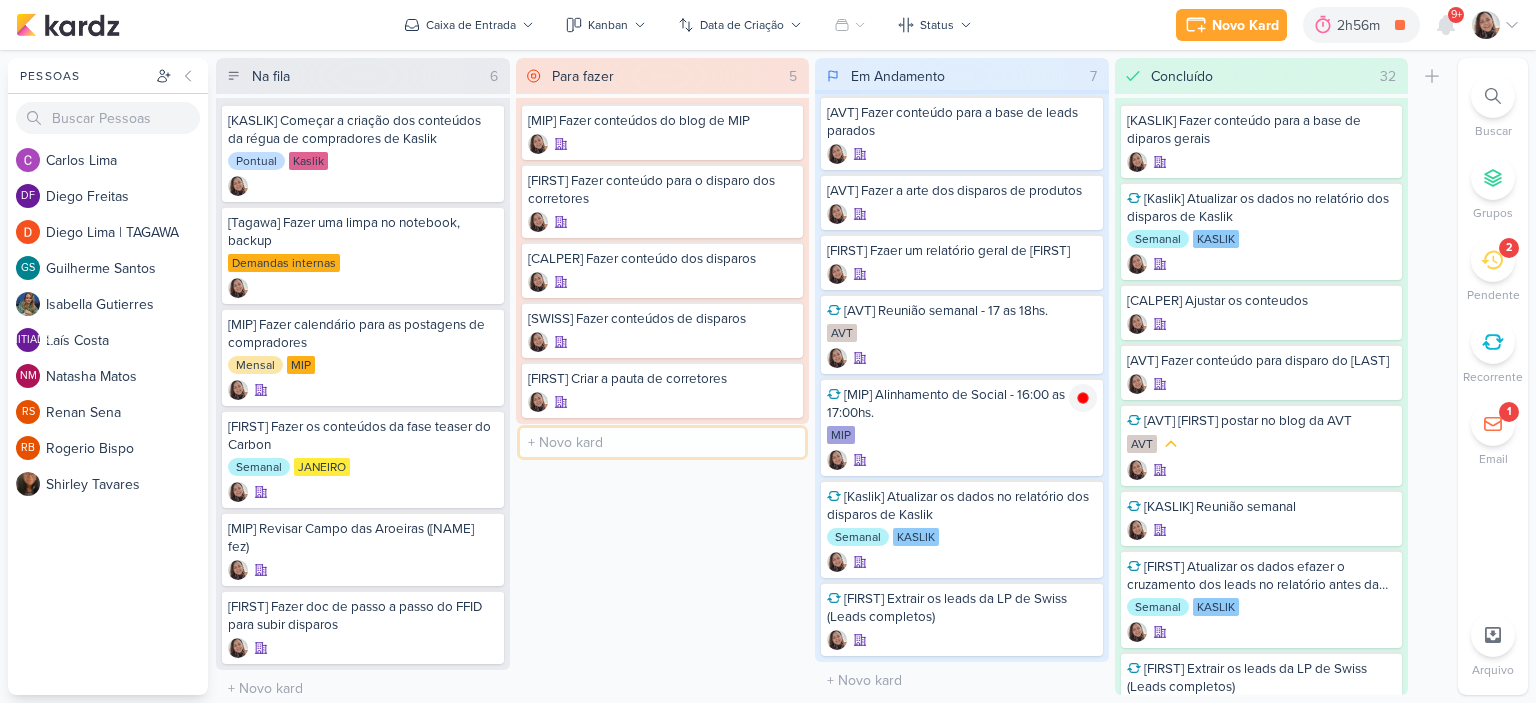 type on "=" 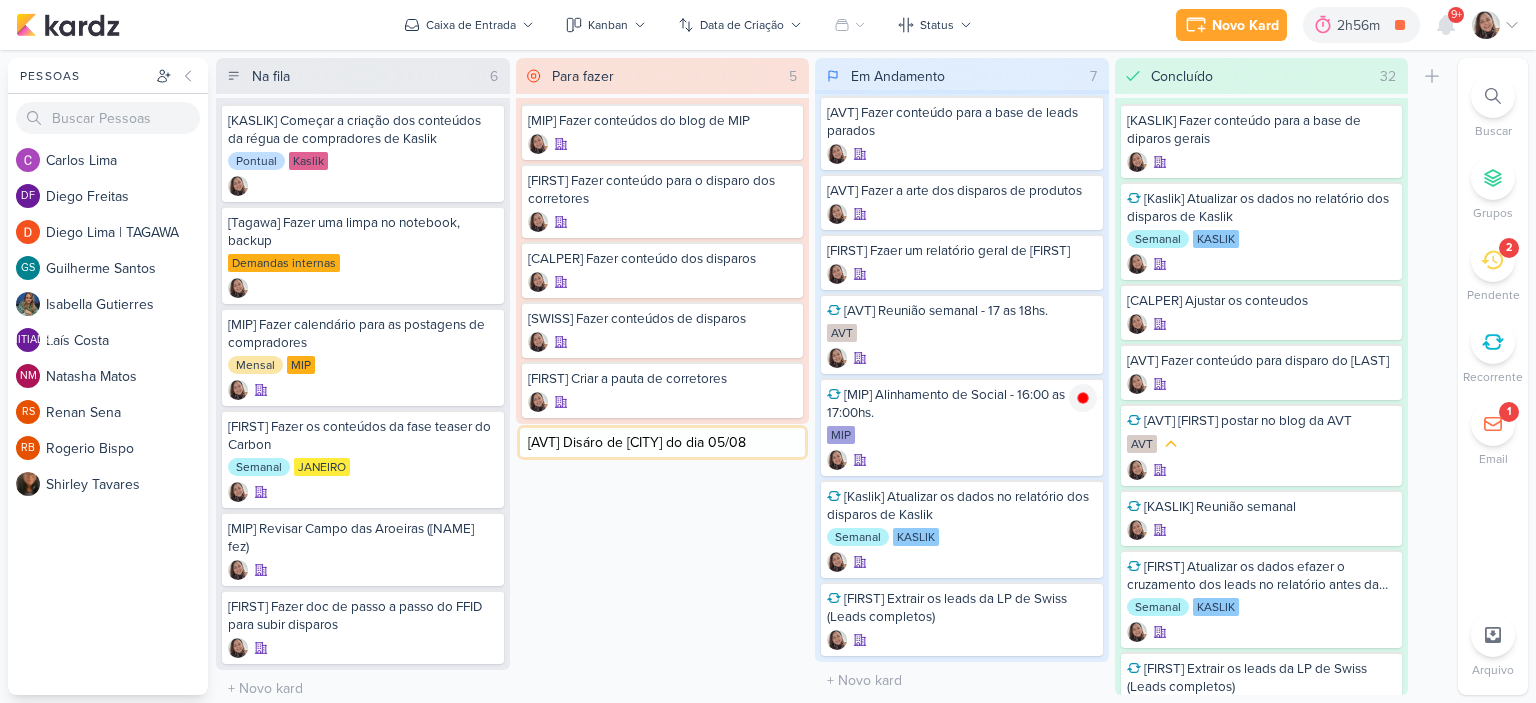 click on "[AVT] Disáro de [CITY] do dia 05/08" at bounding box center (663, 442) 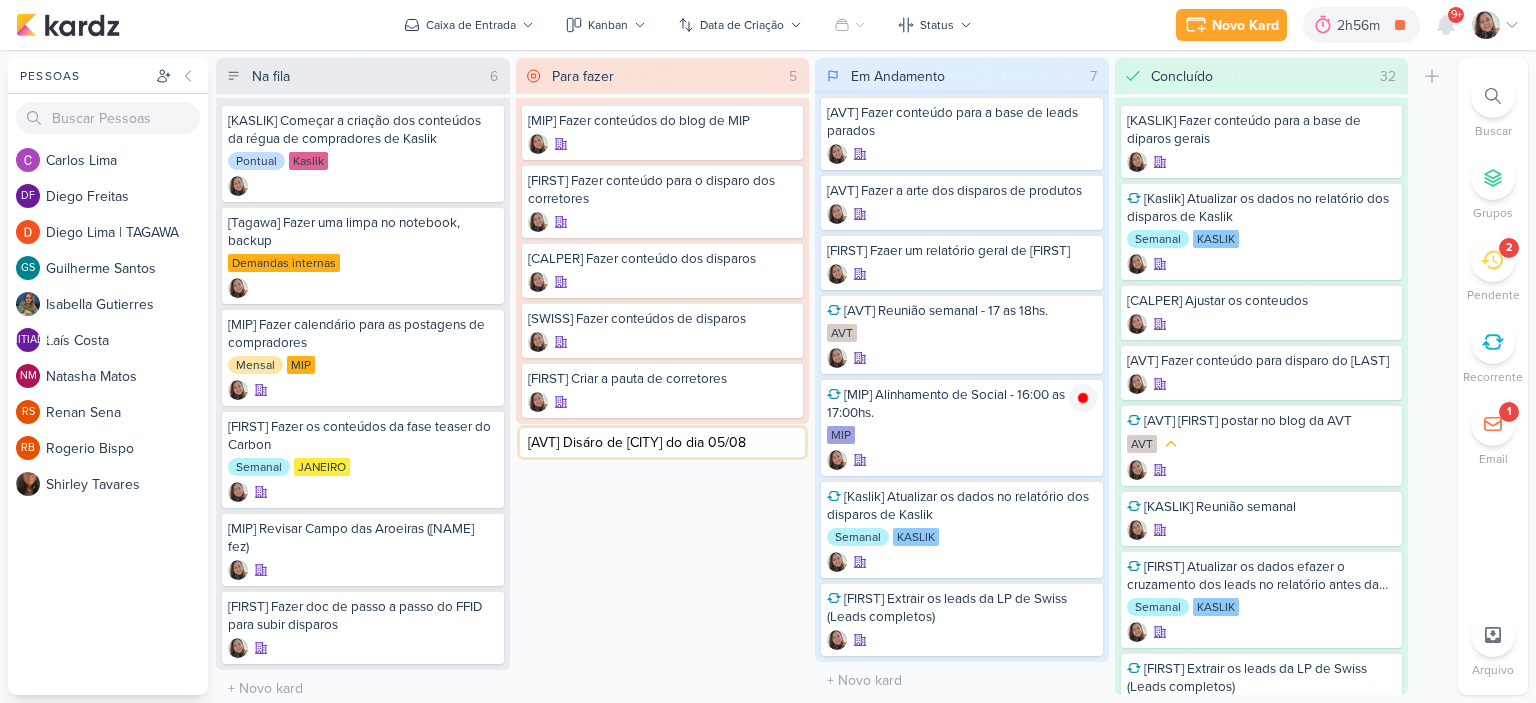 click on "[AVT] Disáro de [CITY] do dia 05/08" at bounding box center (663, 442) 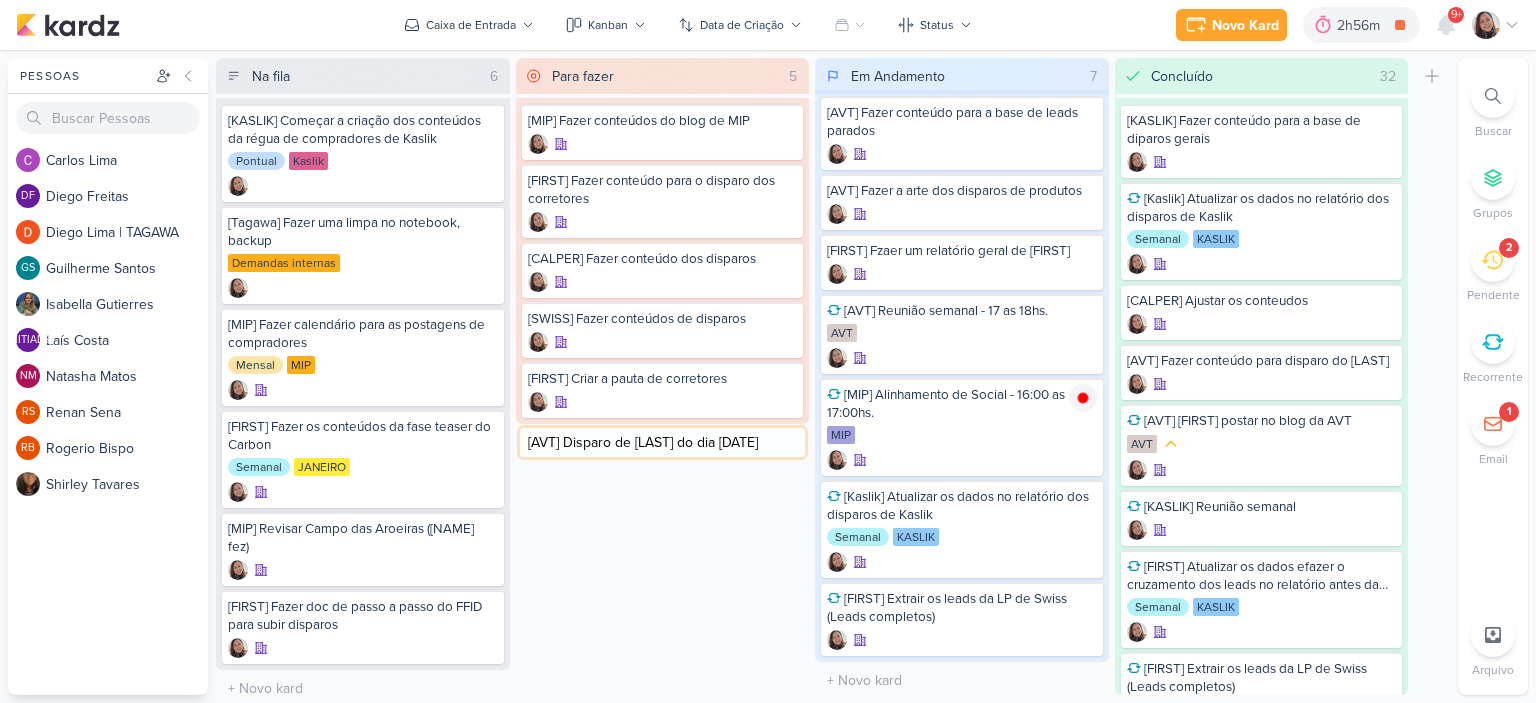 type on "[AVT] Disparo de [LAST] do dia [DATE]" 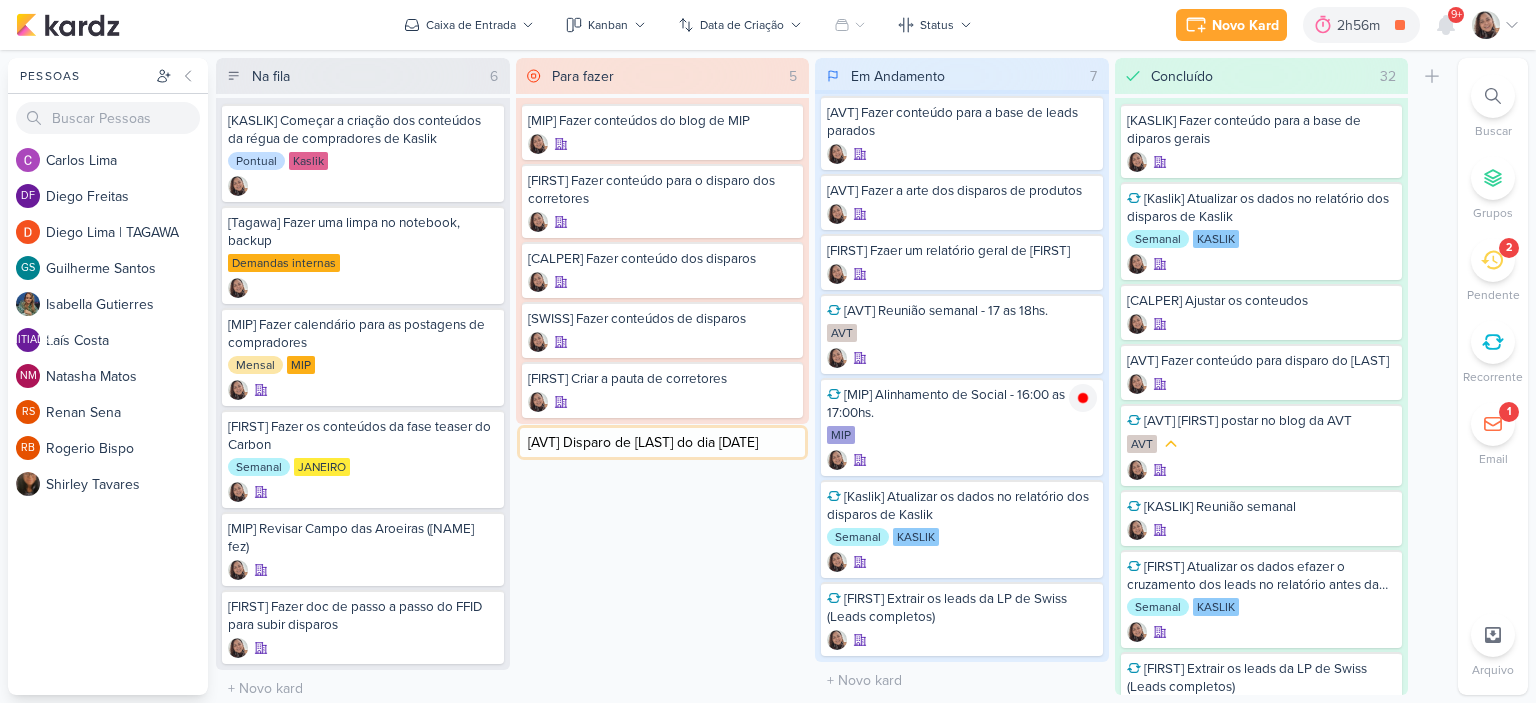 drag, startPoint x: 796, startPoint y: 438, endPoint x: 513, endPoint y: 446, distance: 283.11304 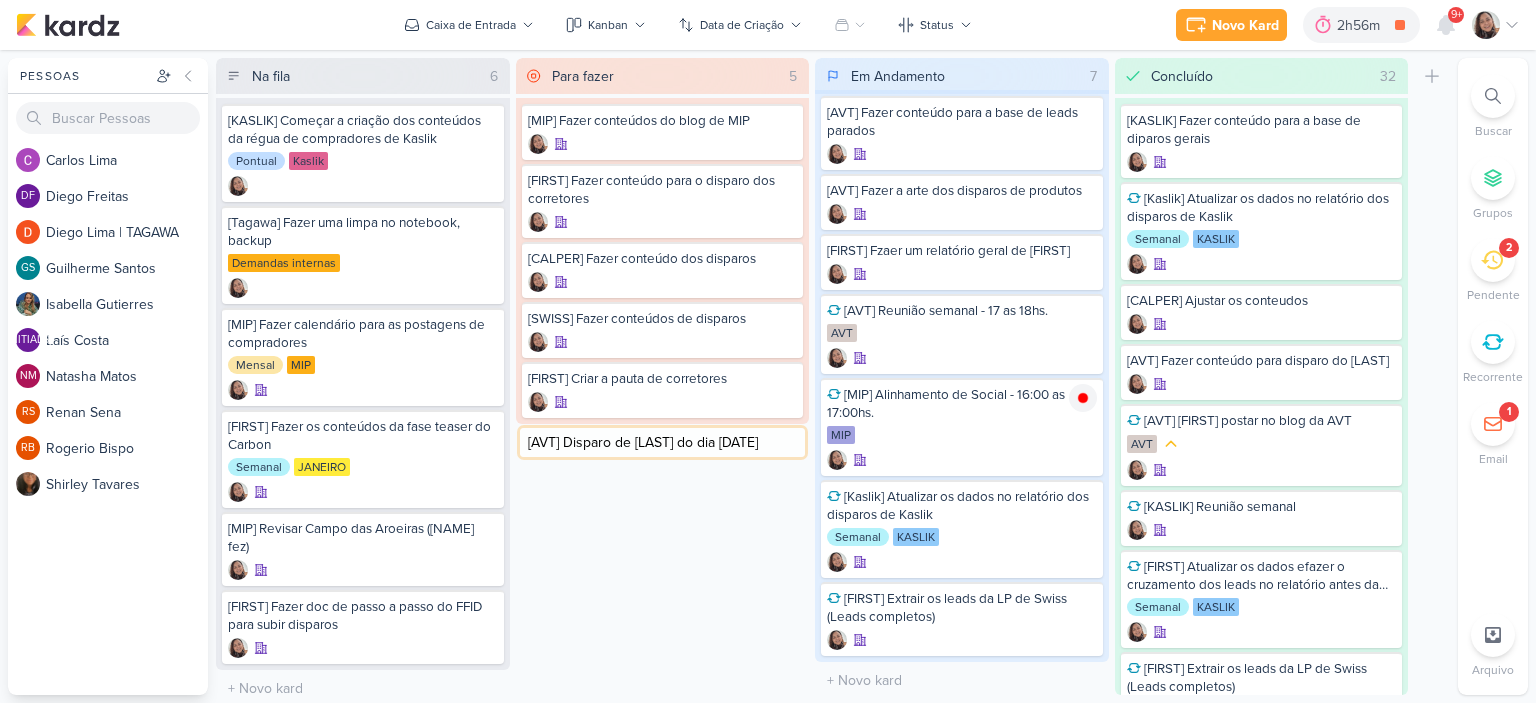 click on "Na fila
6
Mover Para Esquerda
Mover Para Direita
Deletar
[FIRST] Começar a criação dos conteúdos da régua de compradores de [FIRST]
Pontual
[FIRST]" at bounding box center (833, 376) 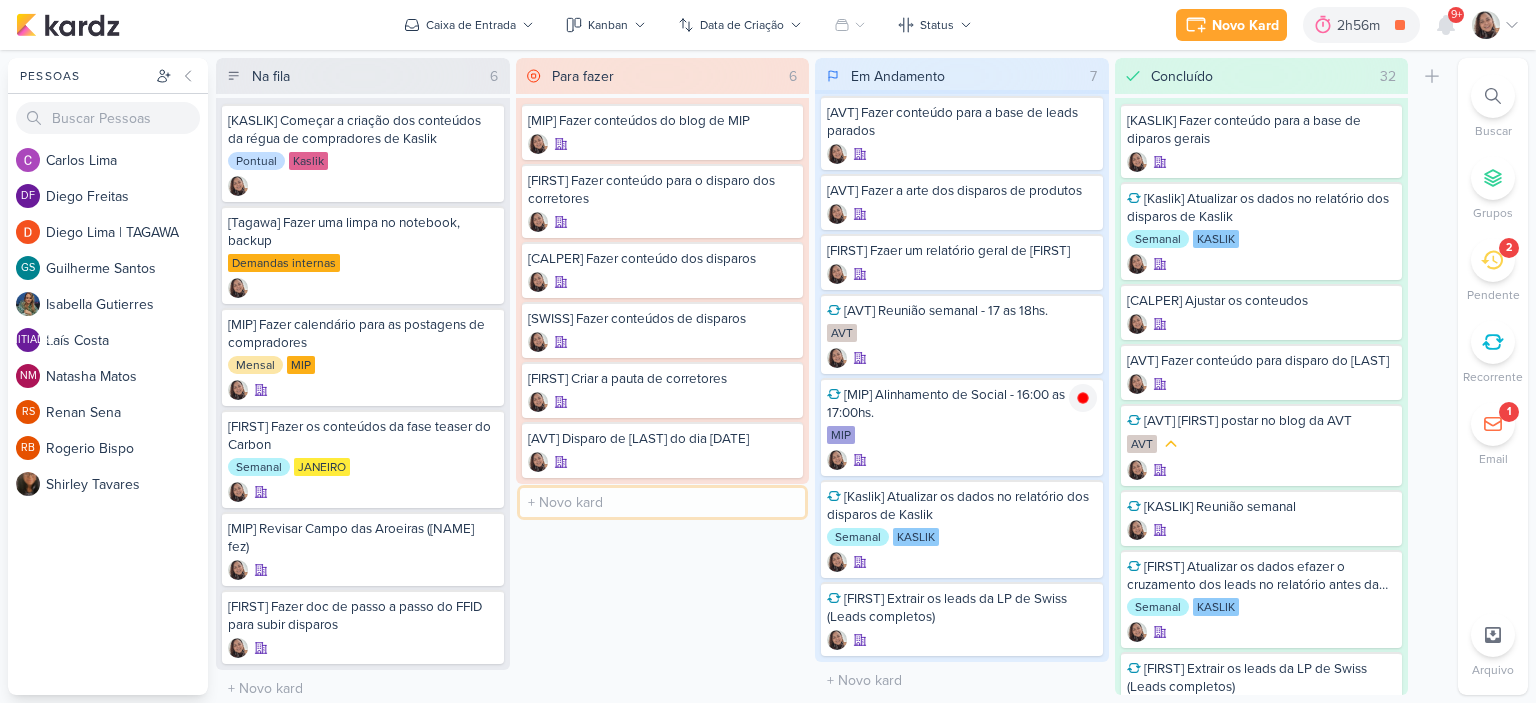 click at bounding box center (663, 502) 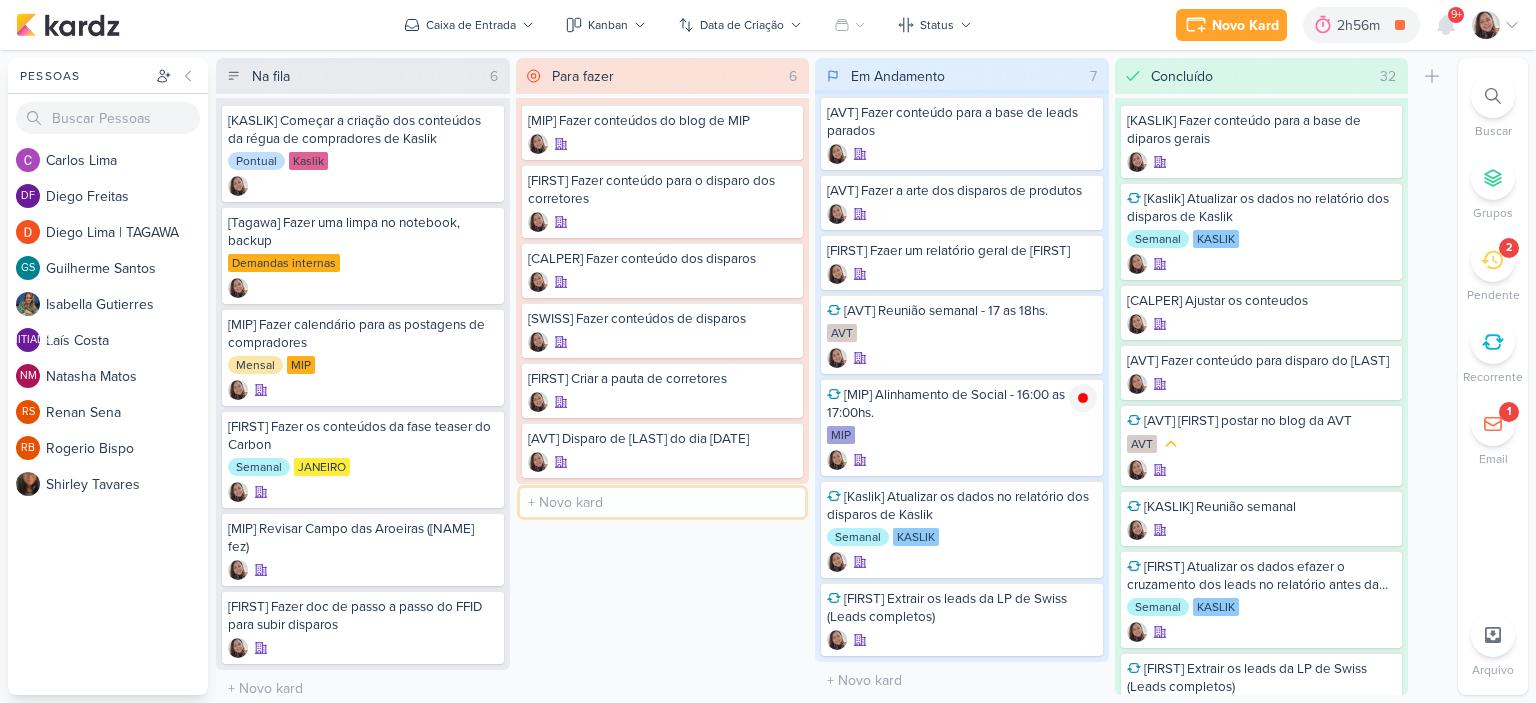 paste on "[AVT] Disparo de [LAST] do dia [DATE]" 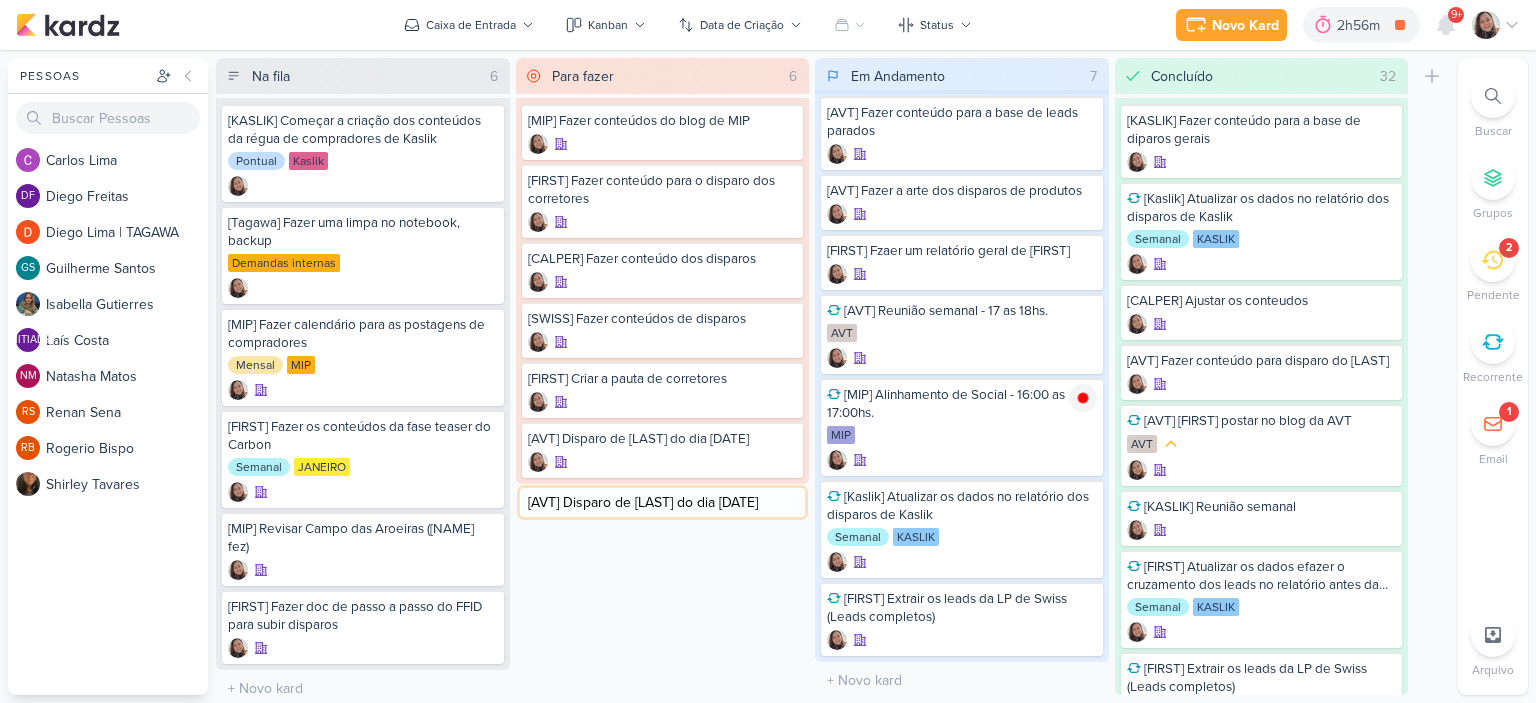 click on "[AVT] Disparo de [LAST] do dia [DATE]" at bounding box center [663, 502] 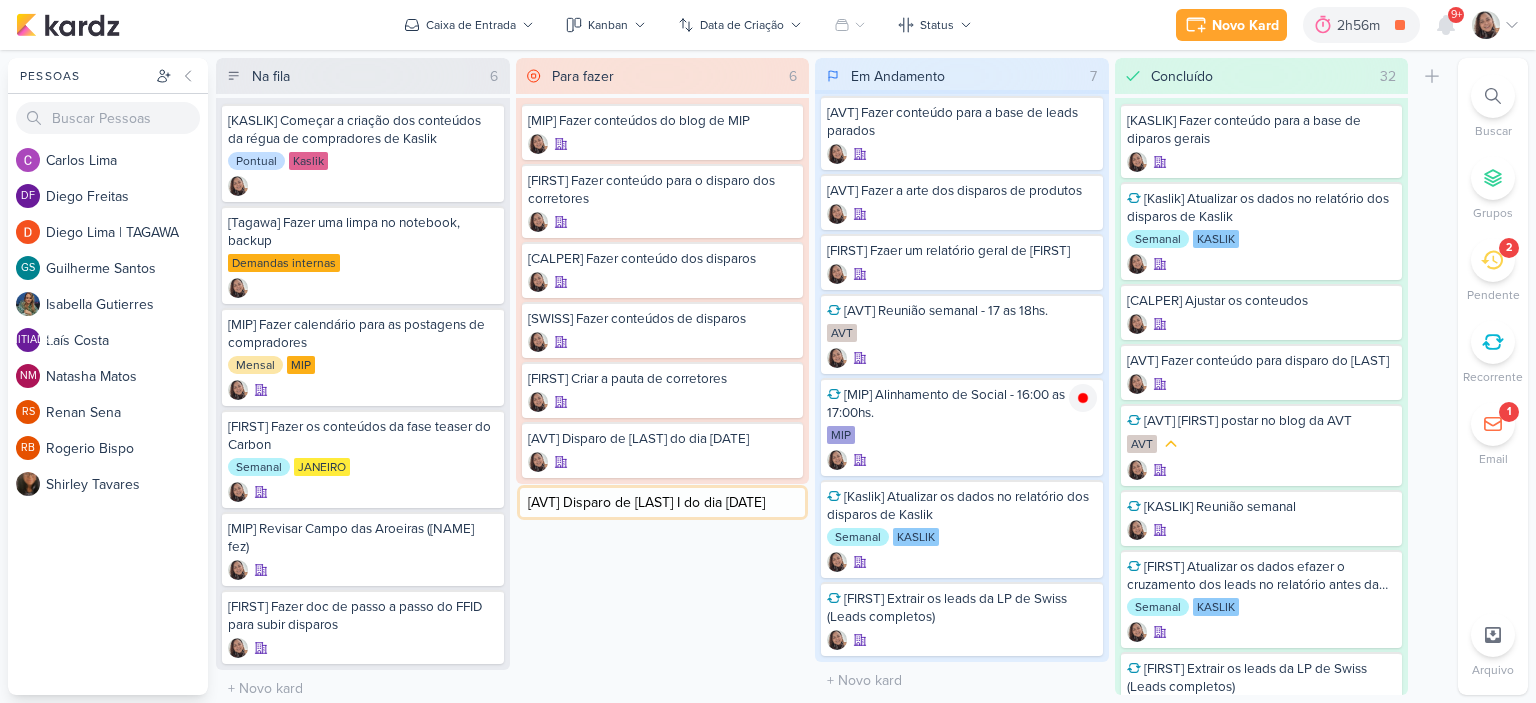 type on "[AVT] Disparo de Manacás II do dia 05/08" 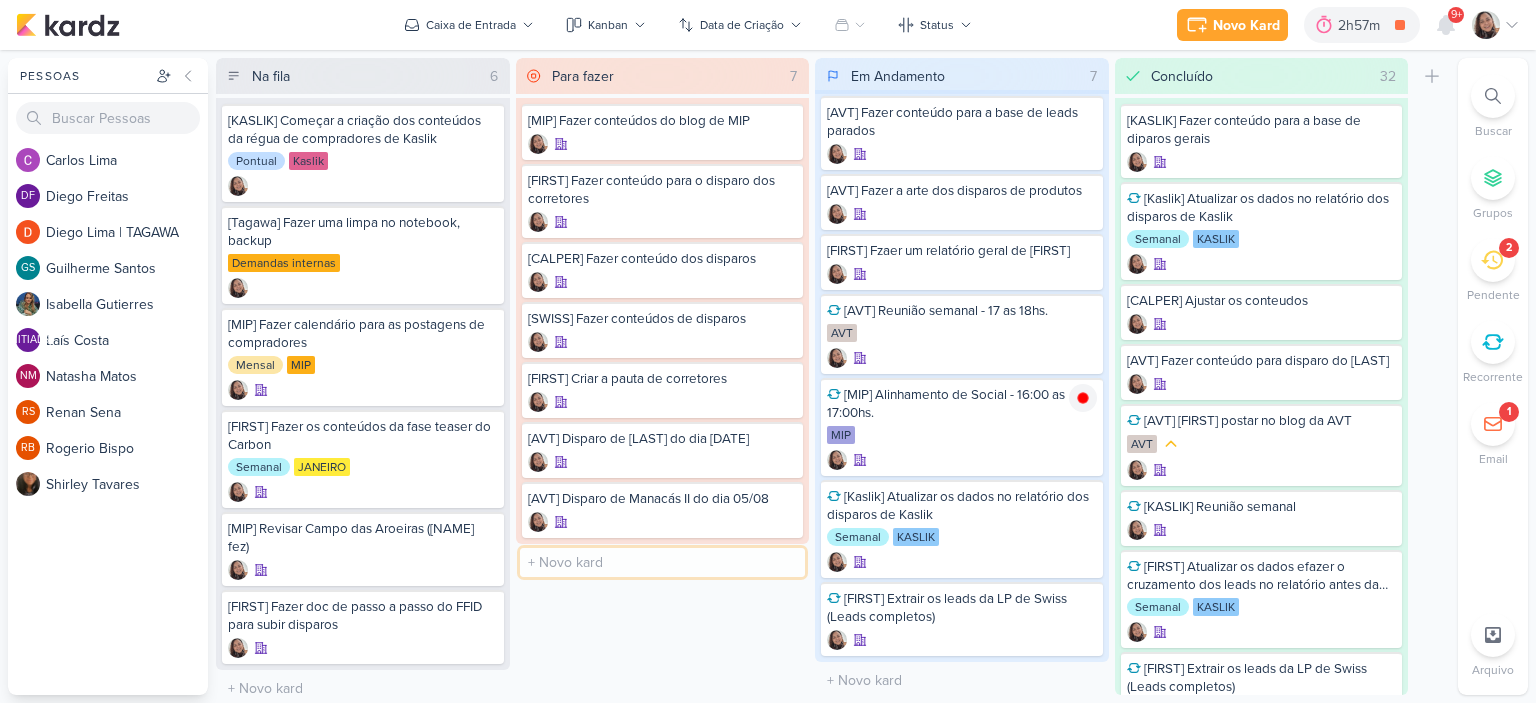 click at bounding box center [663, 562] 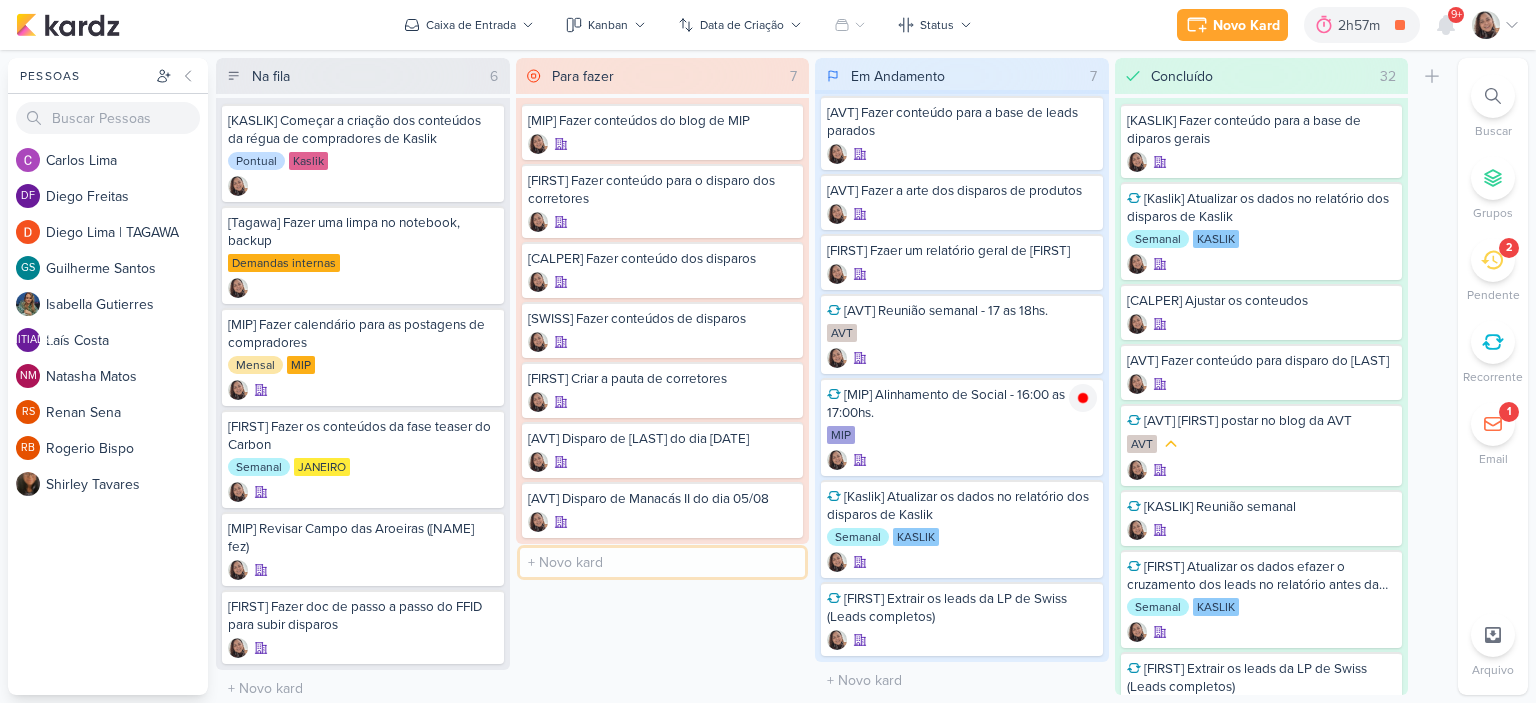 paste on "[AVT] Disparo de [LAST] do dia [DATE]" 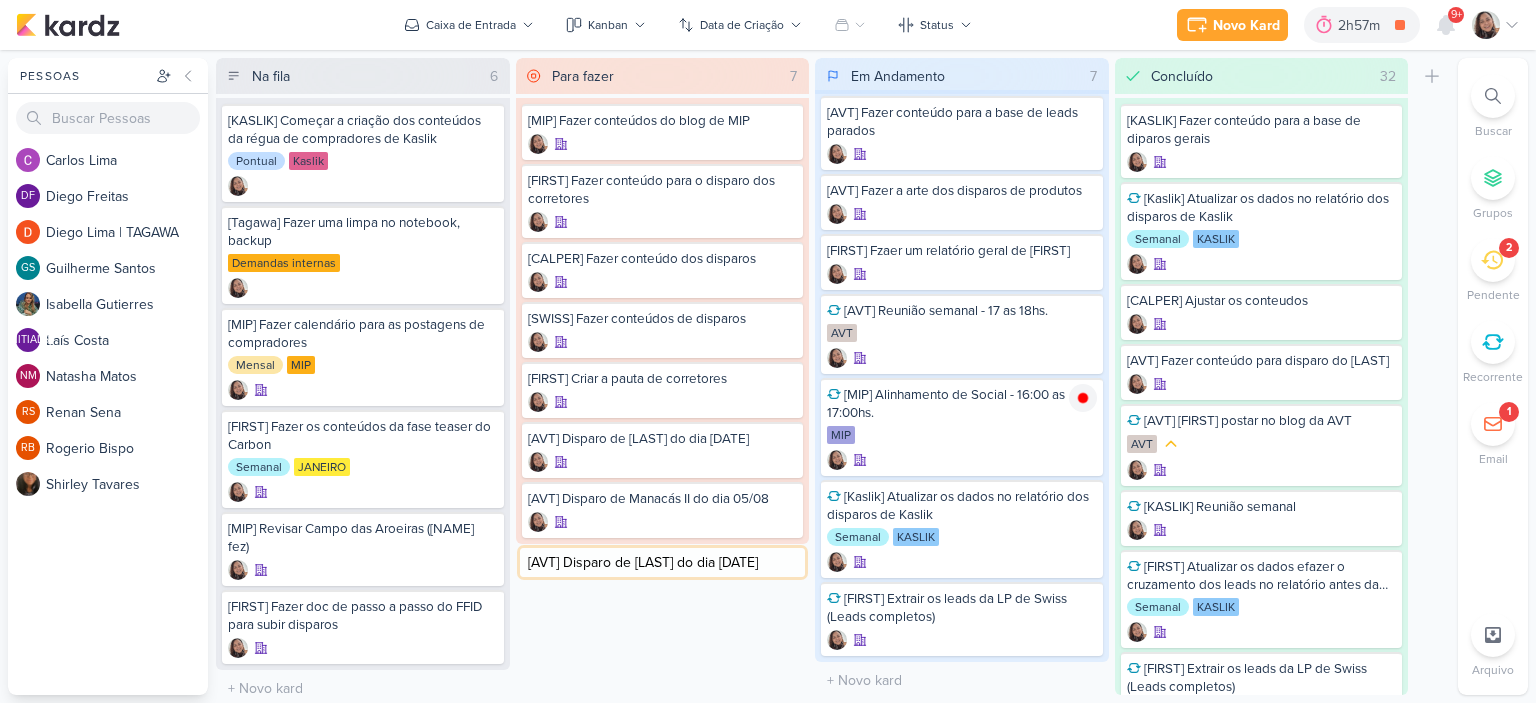 click on "[AVT] Disparo de [LAST] do dia [DATE]" at bounding box center [663, 562] 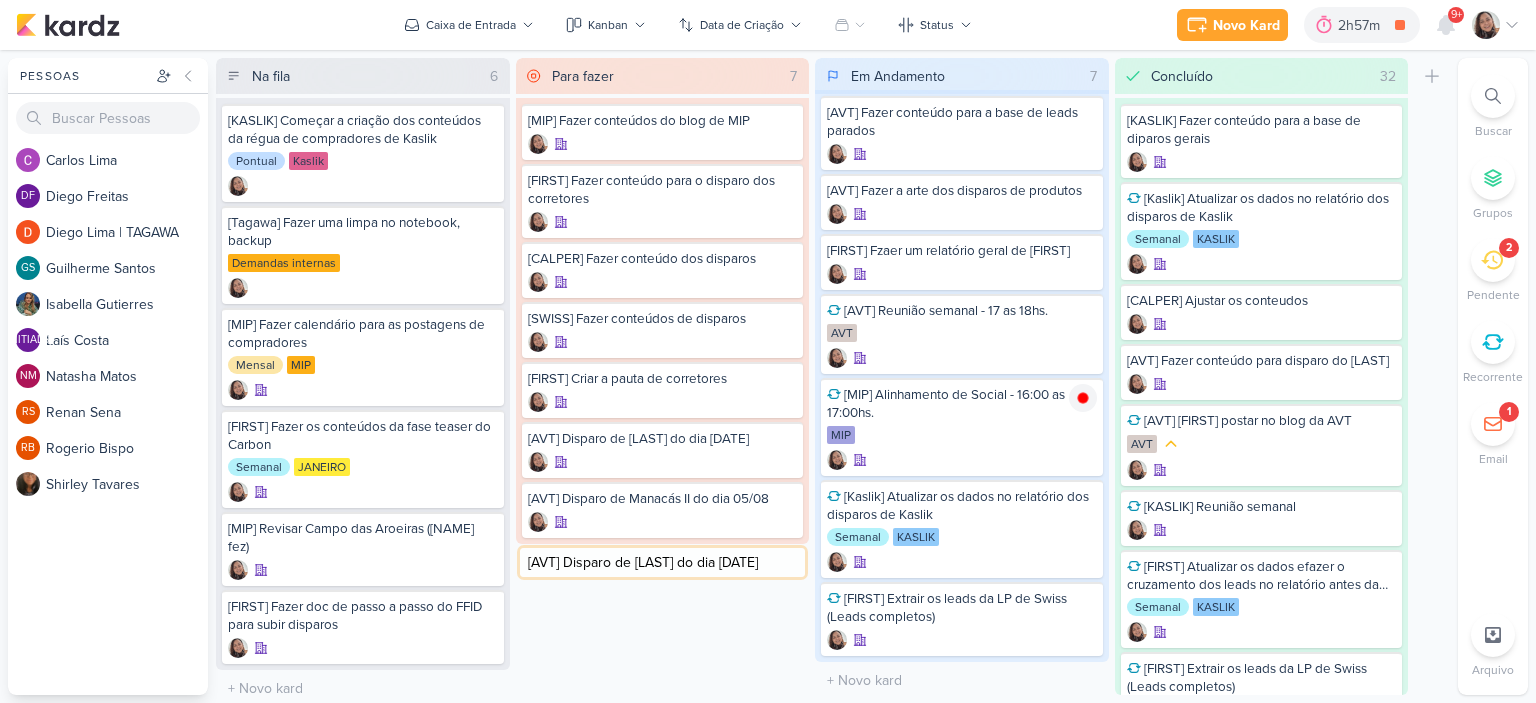 type on "[AVT] Disparo de [LAST] do dia [DATE]" 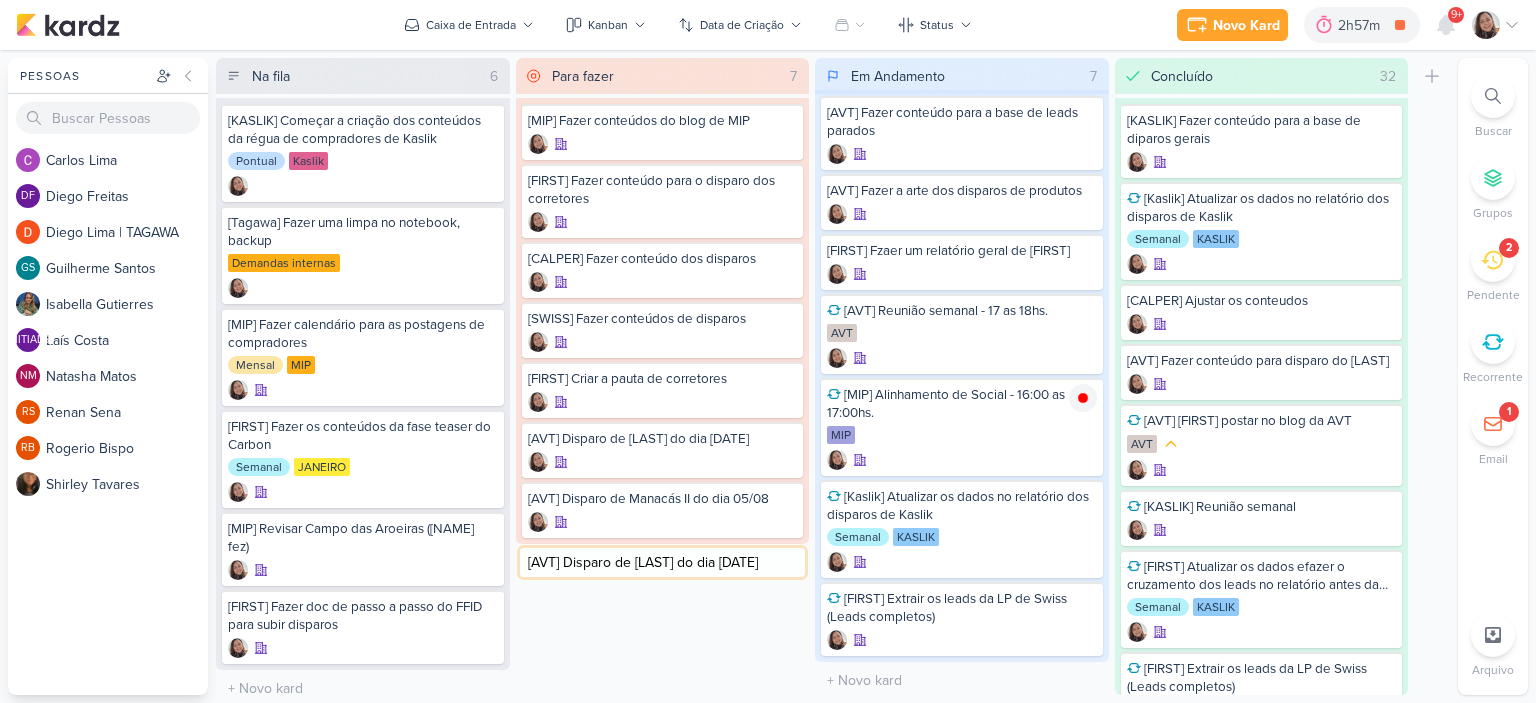 type 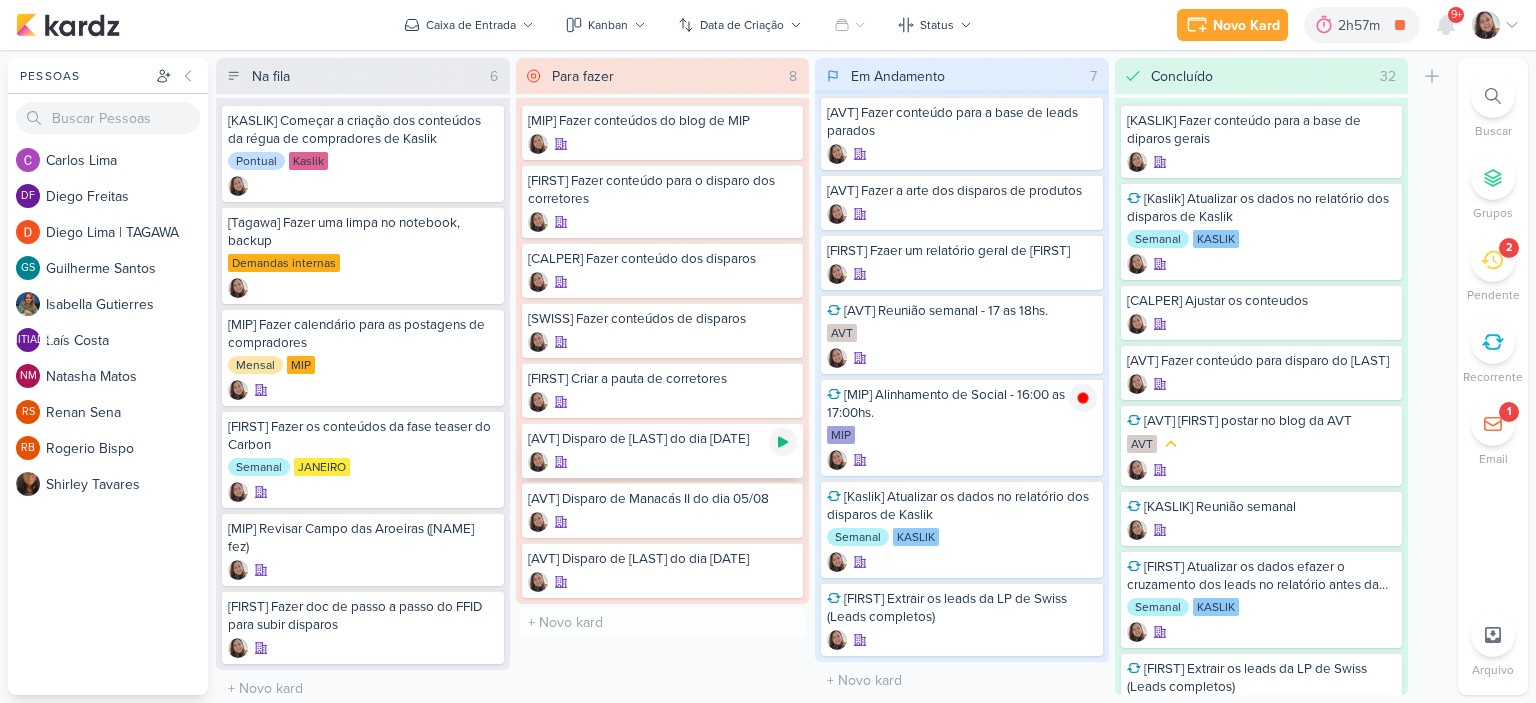 click 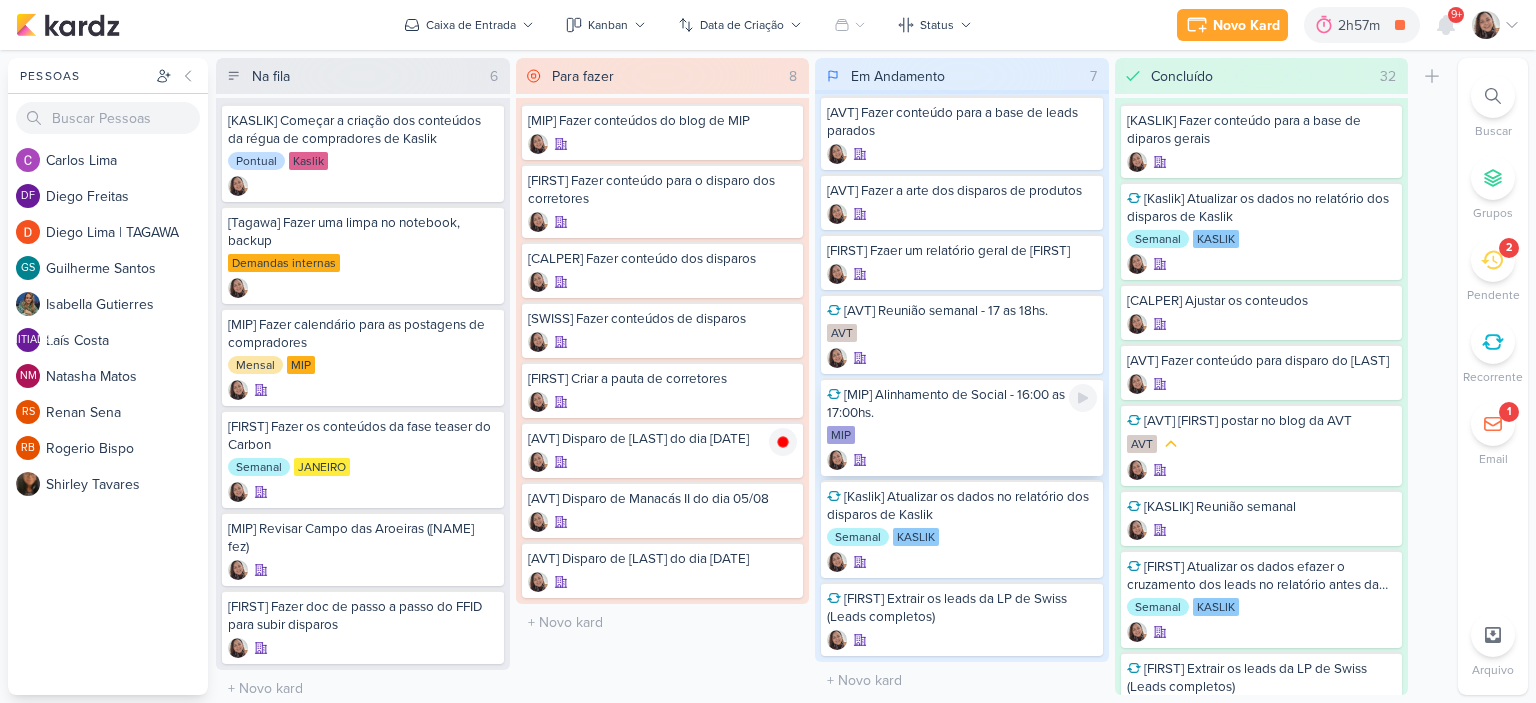 scroll, scrollTop: 0, scrollLeft: 0, axis: both 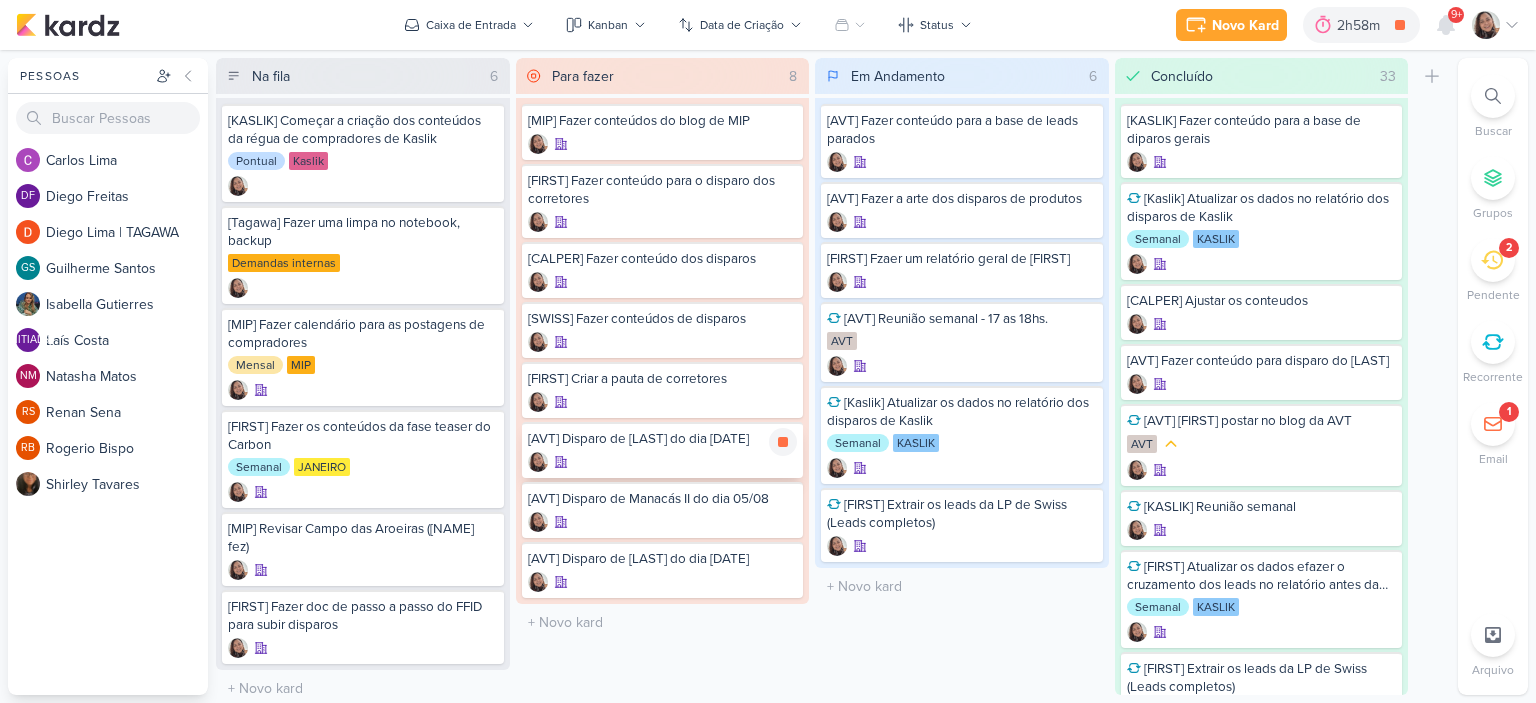 click on "[AVT] Disparo de [LAST] do dia [DATE]" at bounding box center [663, 439] 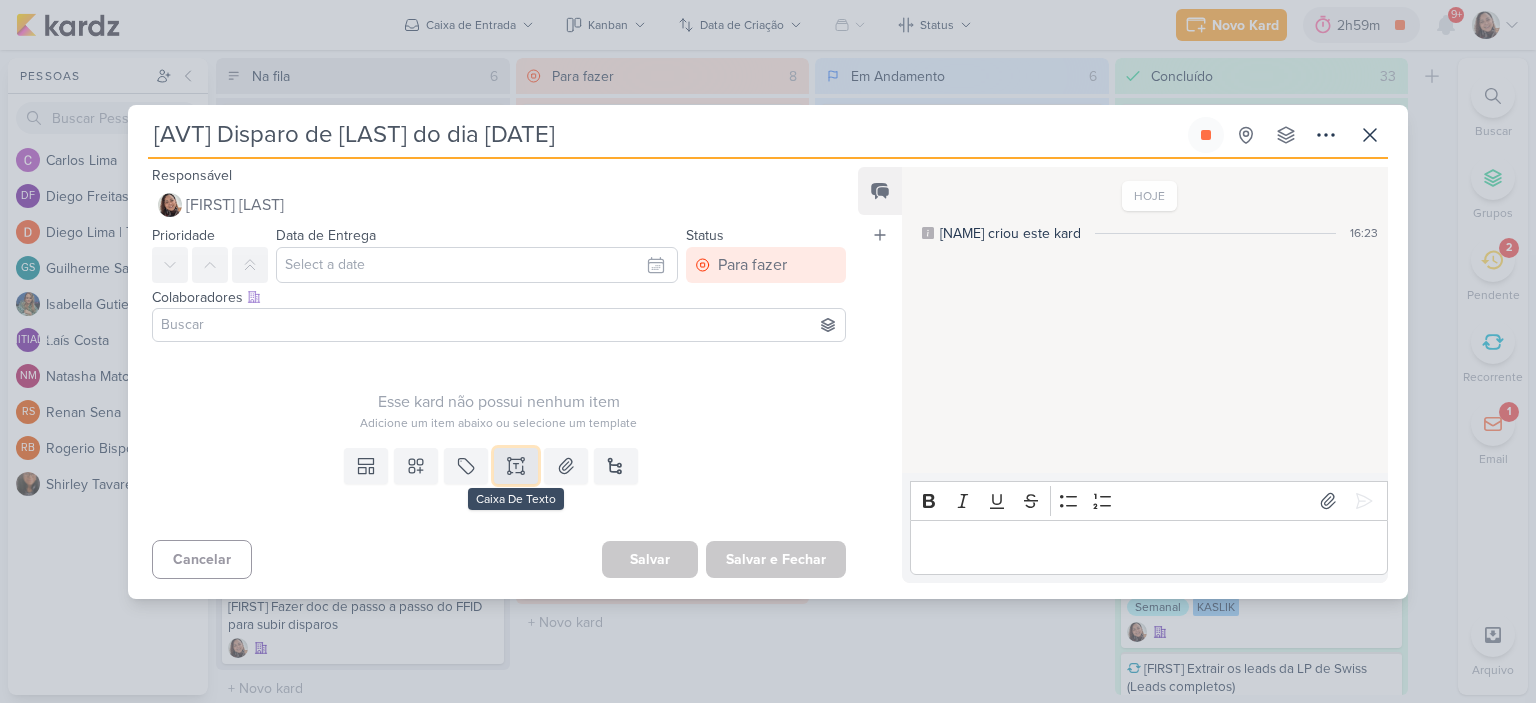 click 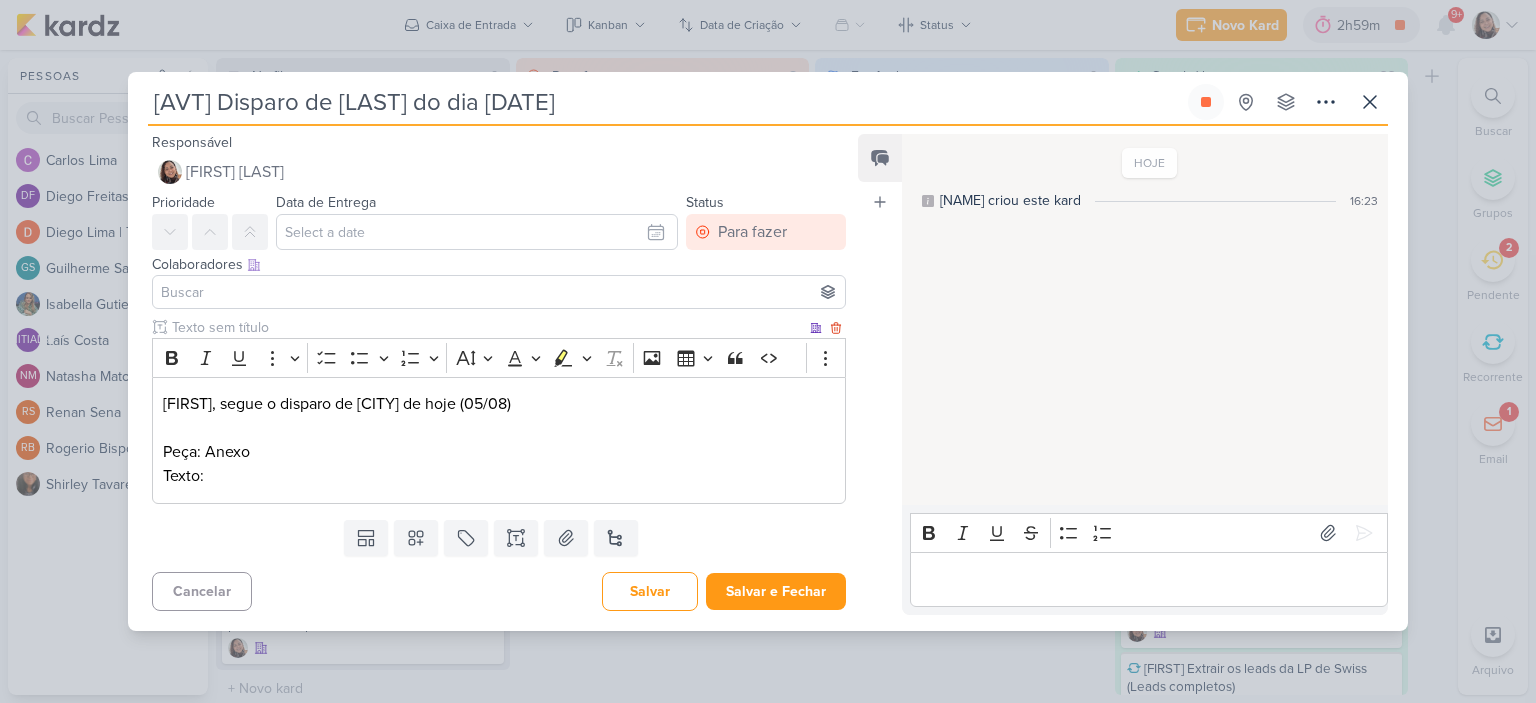 click on "[FIRST], segue o disparo de [CITY] de hoje (05/08) Peça: Anexo Texto:" at bounding box center (499, 440) 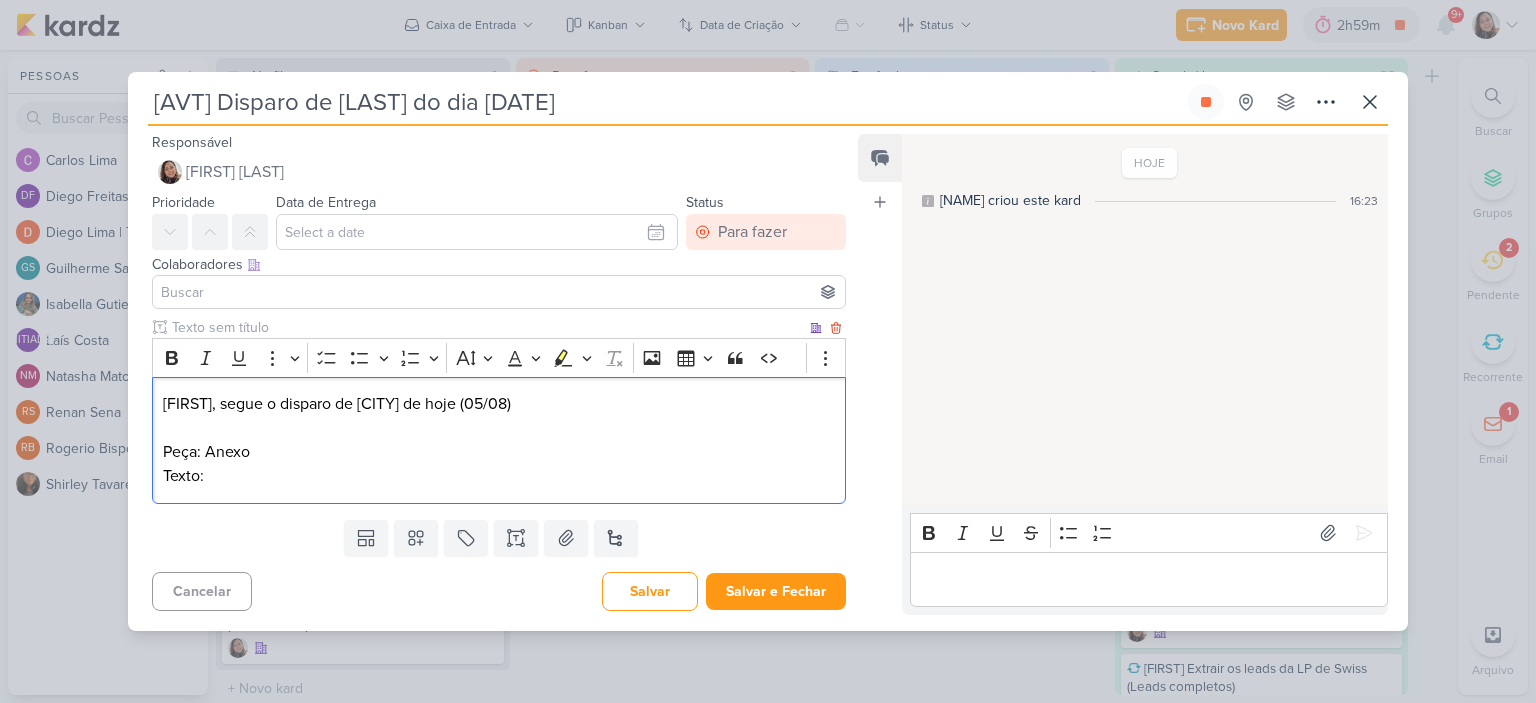 click on "[FIRST], segue o disparo de [CITY] de hoje (05/08) Peça: Anexo Texto:" at bounding box center [499, 440] 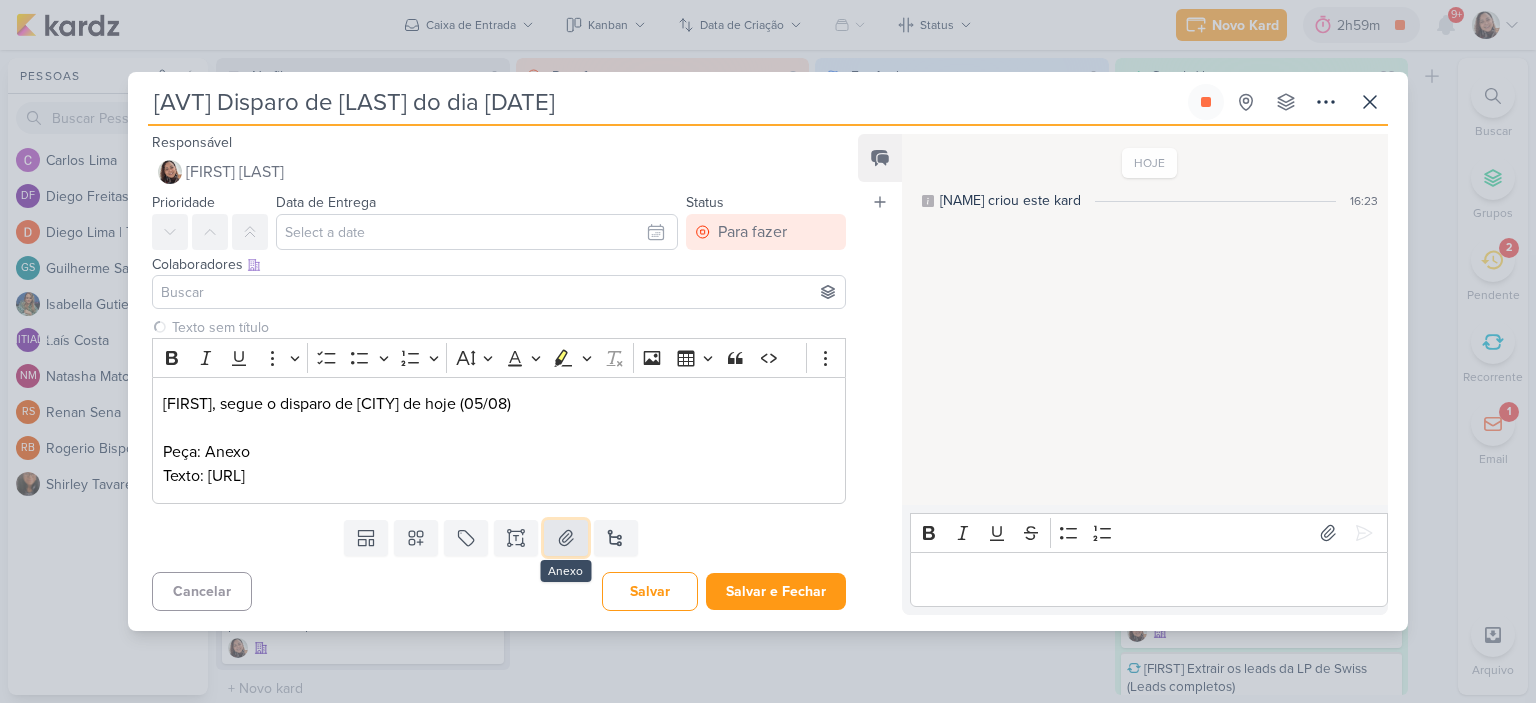 click at bounding box center (566, 538) 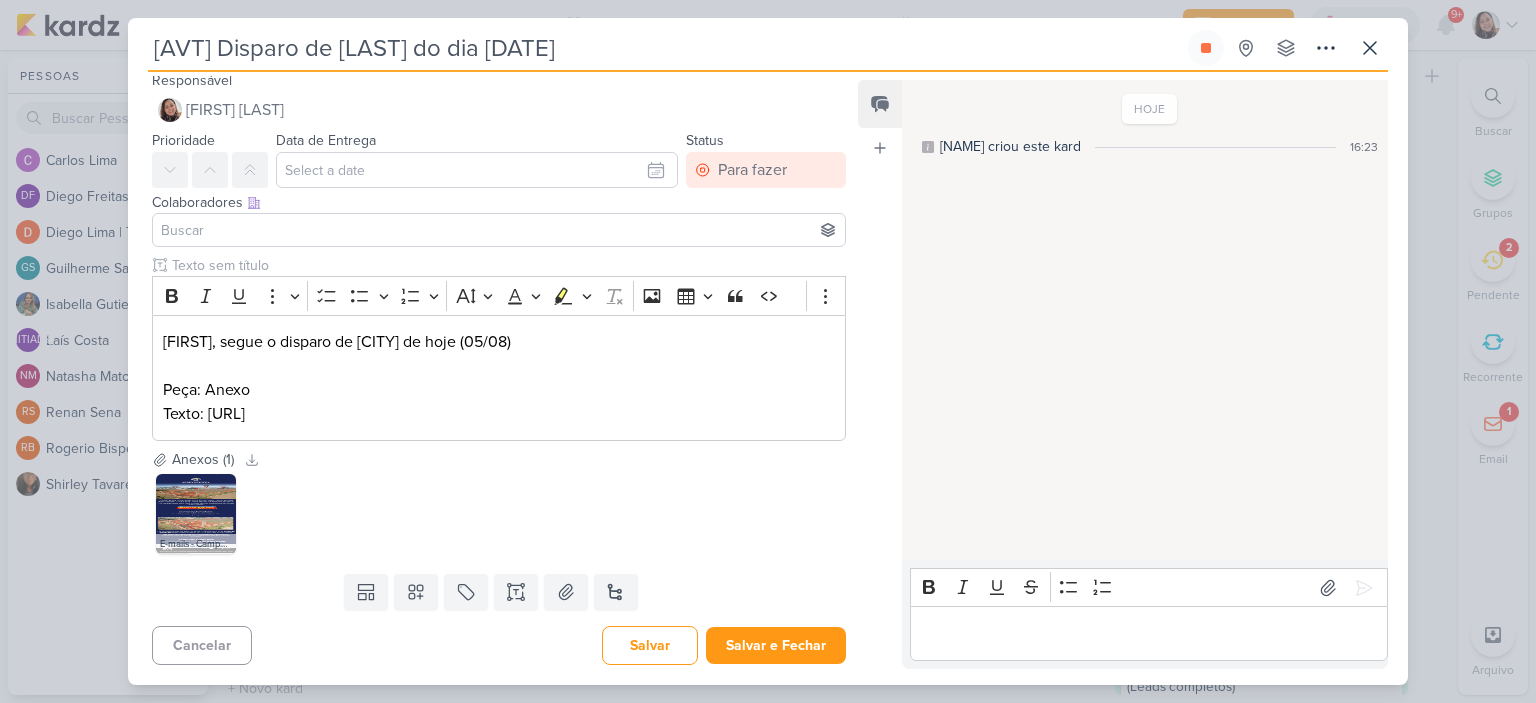scroll, scrollTop: 31, scrollLeft: 0, axis: vertical 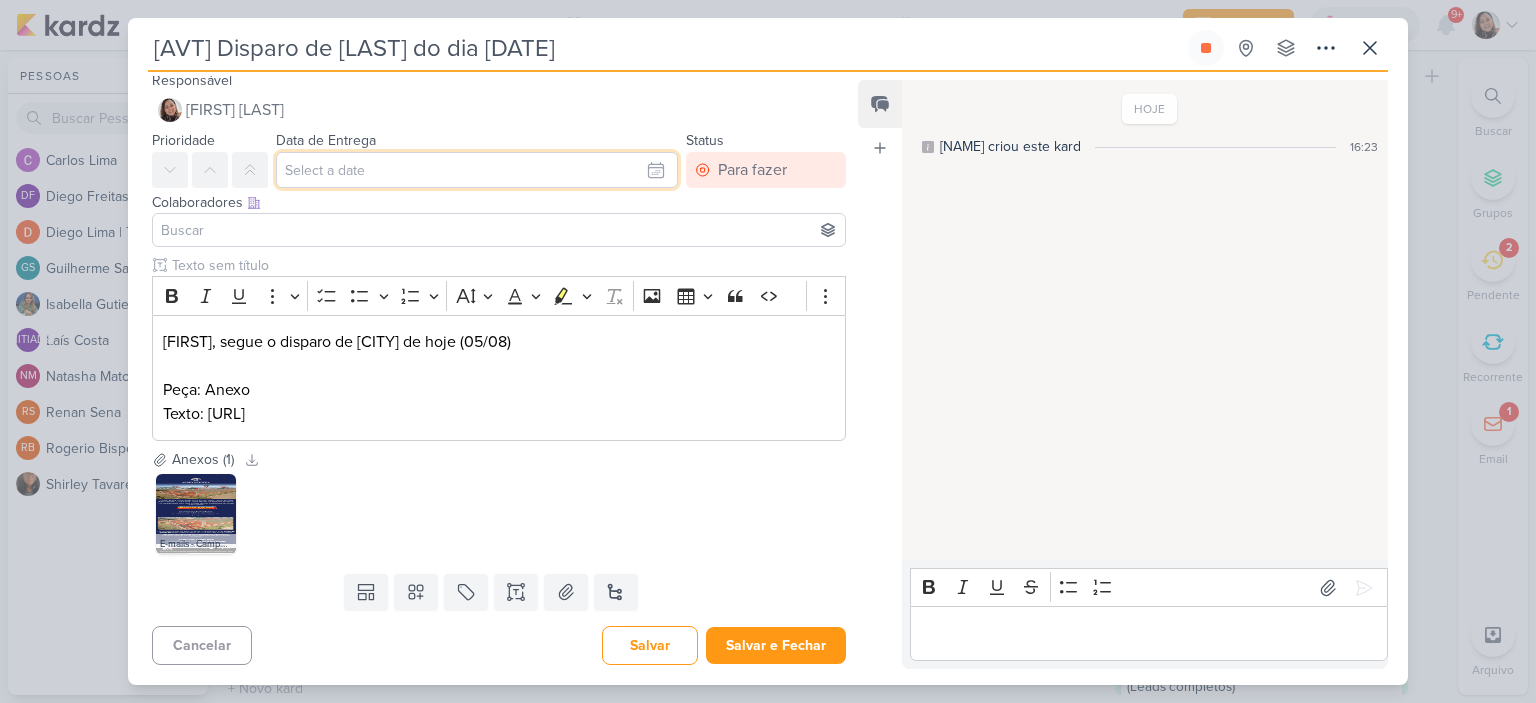 click at bounding box center (477, 170) 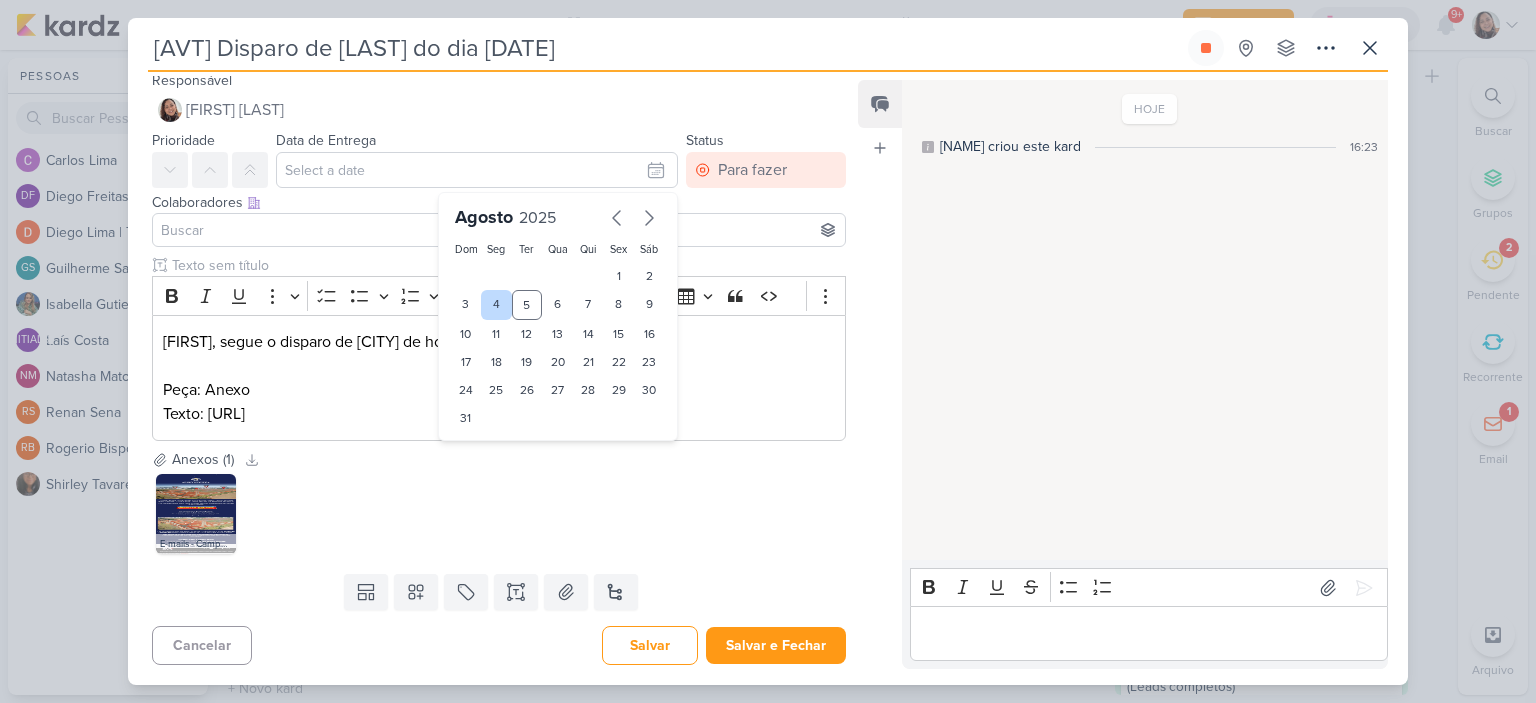 click on "4" at bounding box center (496, 305) 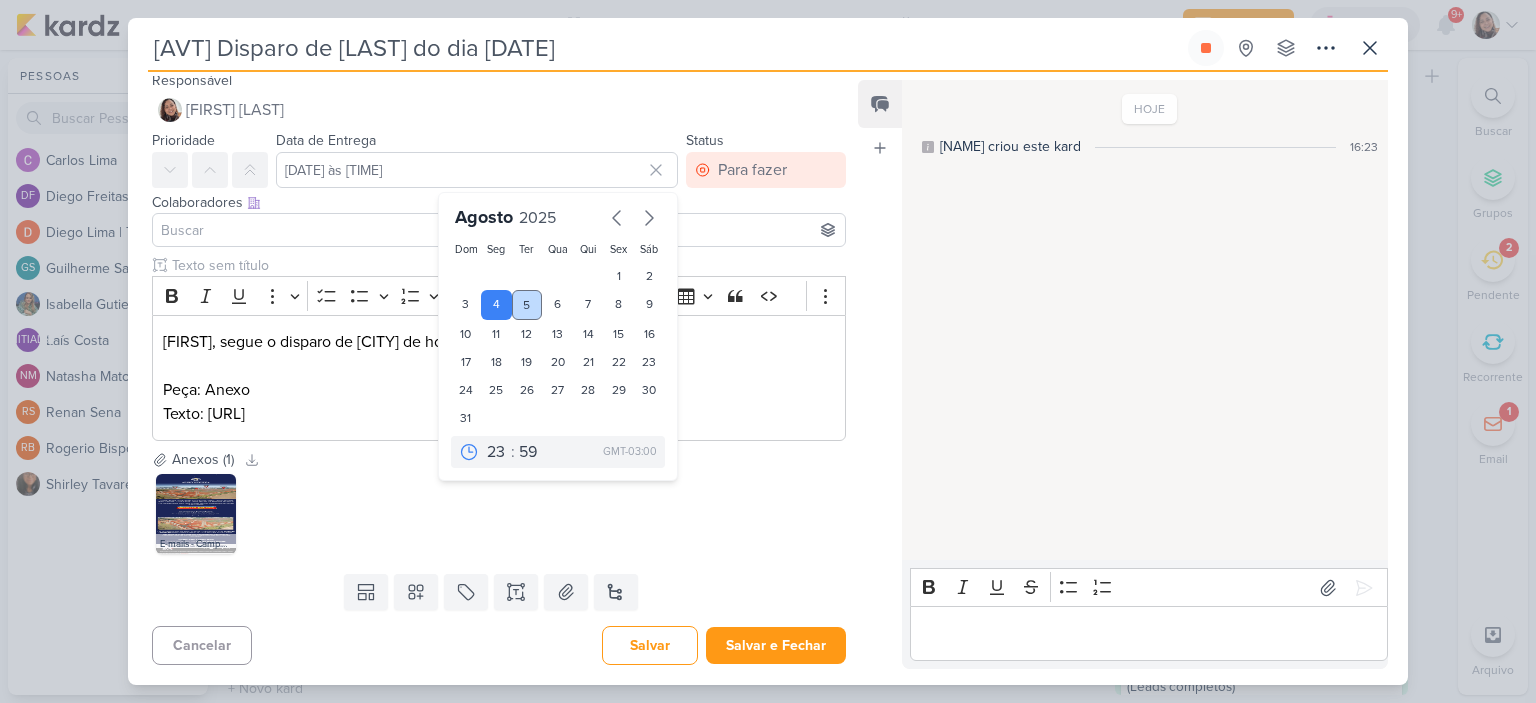 click on "5" at bounding box center [527, 305] 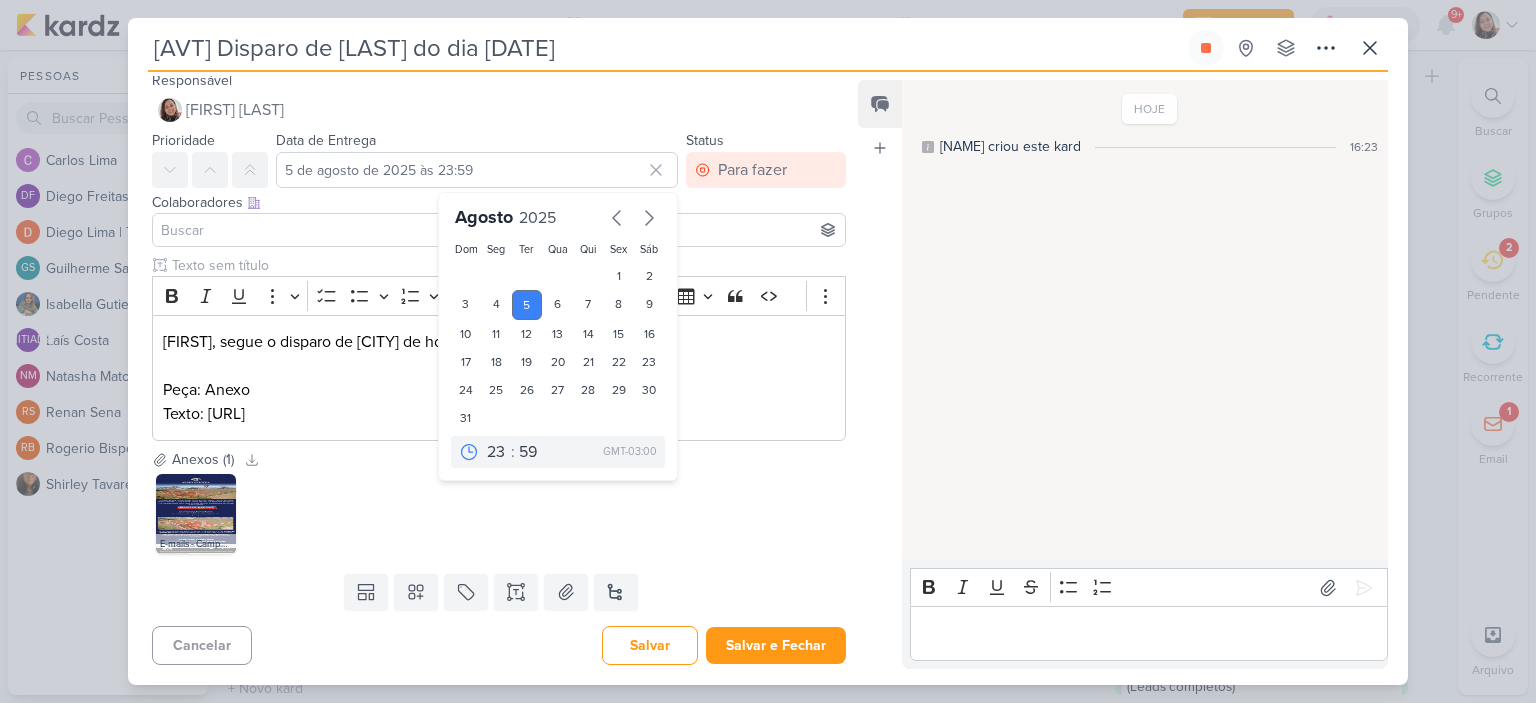 click at bounding box center [499, 230] 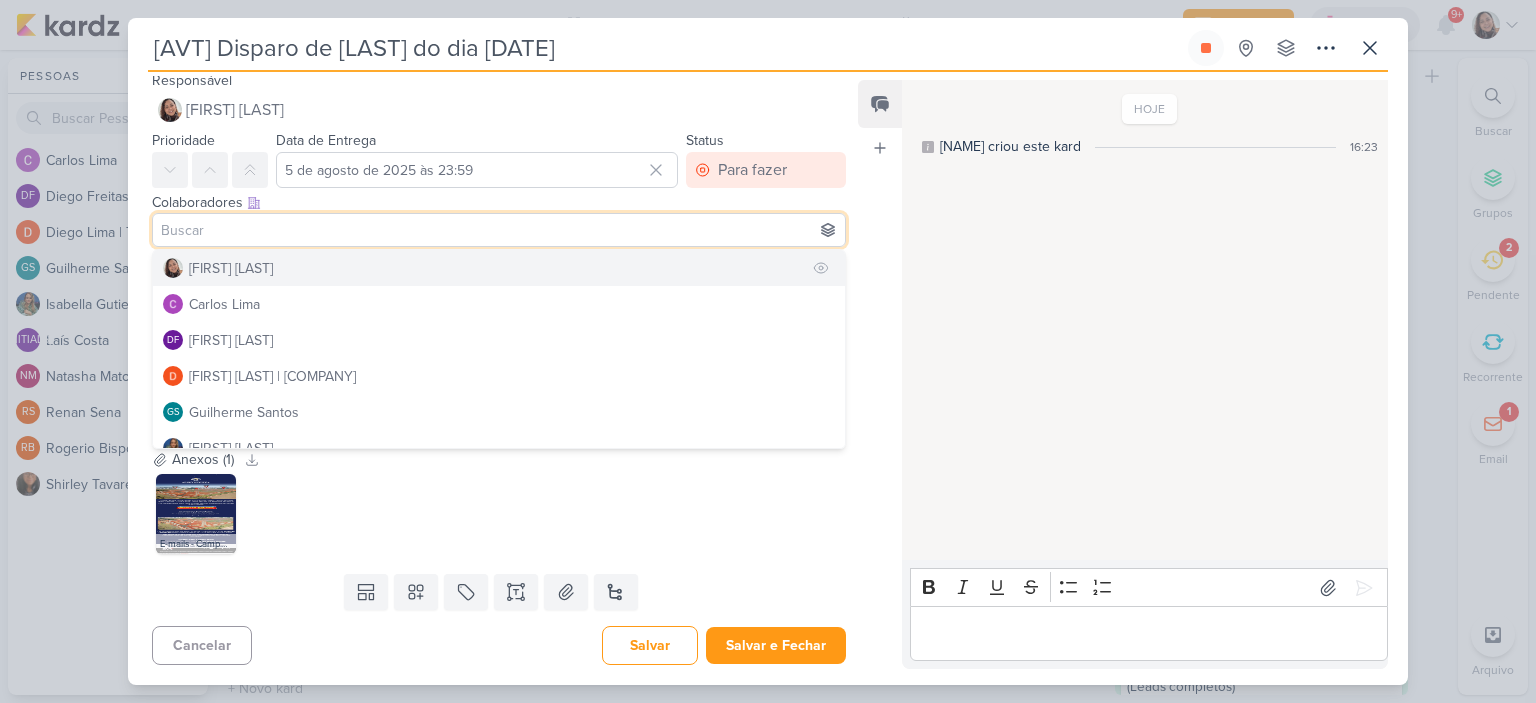 click on "[FIRST] [LAST]" at bounding box center (231, 268) 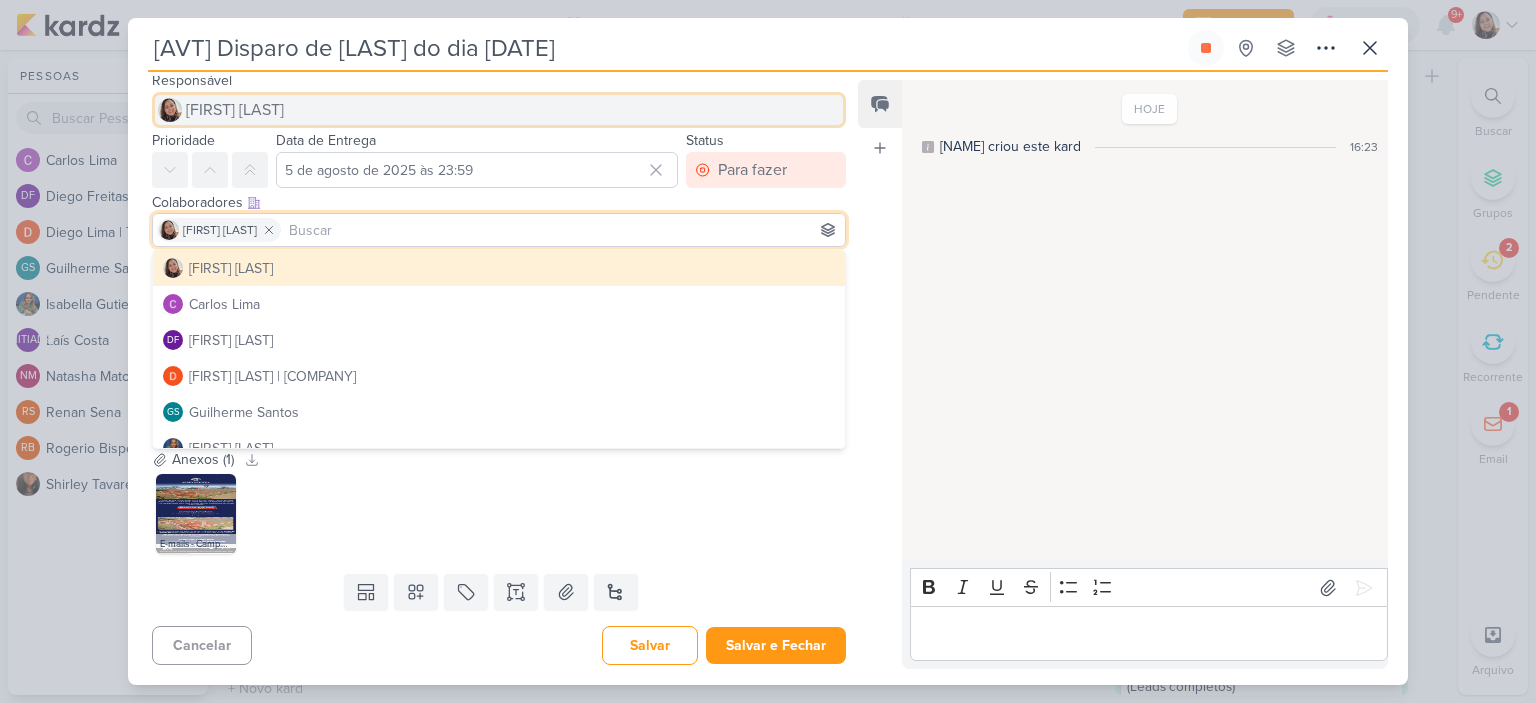 click on "[FIRST] [LAST]" at bounding box center [499, 110] 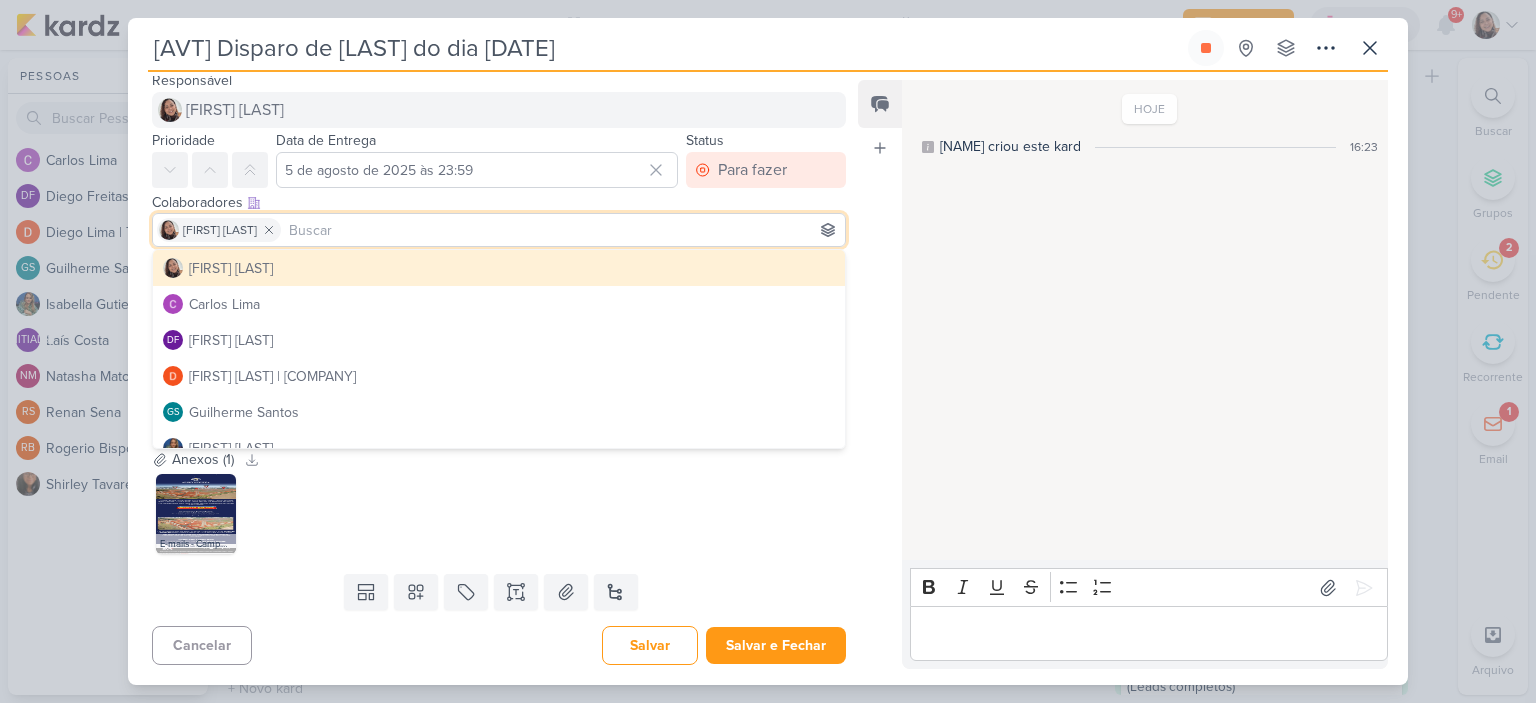 scroll, scrollTop: 24, scrollLeft: 0, axis: vertical 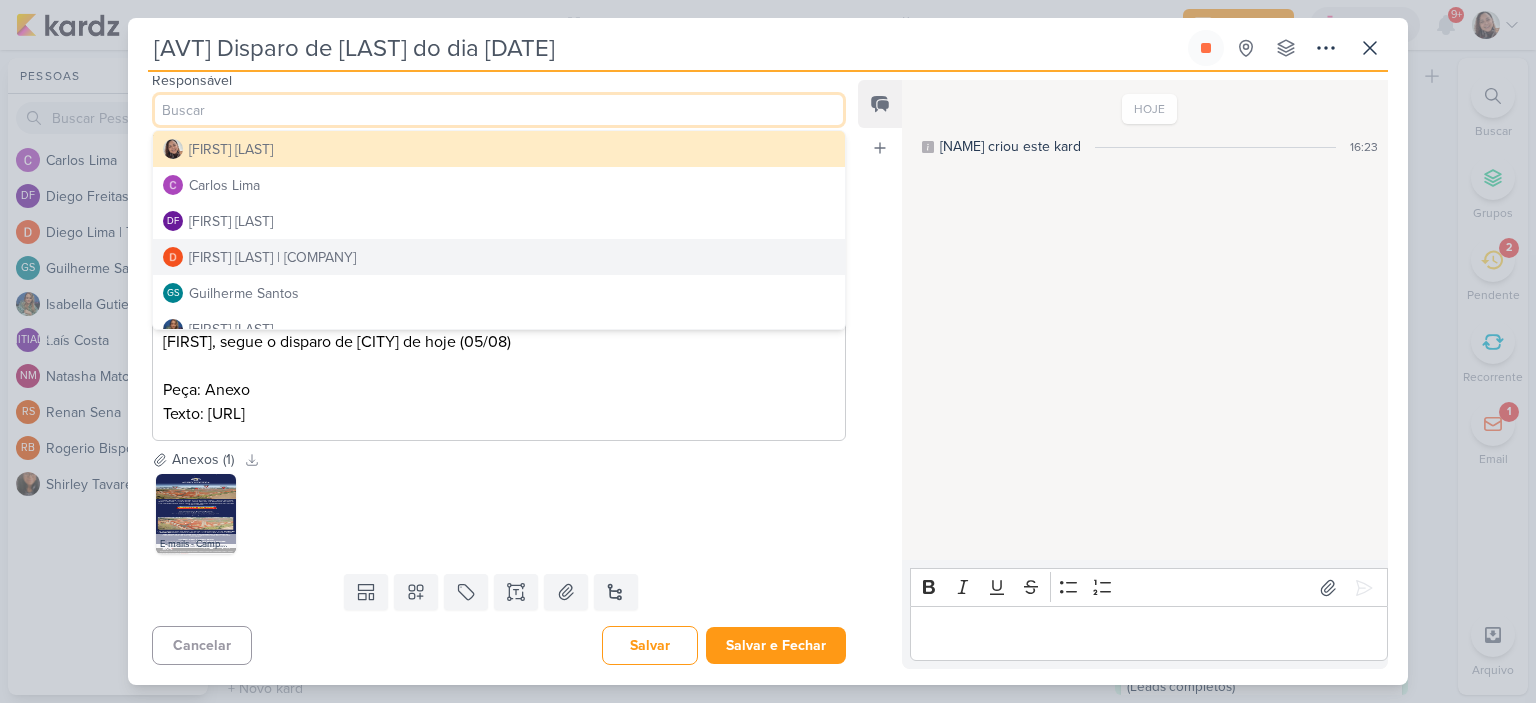 click on "[FIRST] [LAST] | [COMPANY]" at bounding box center [272, 257] 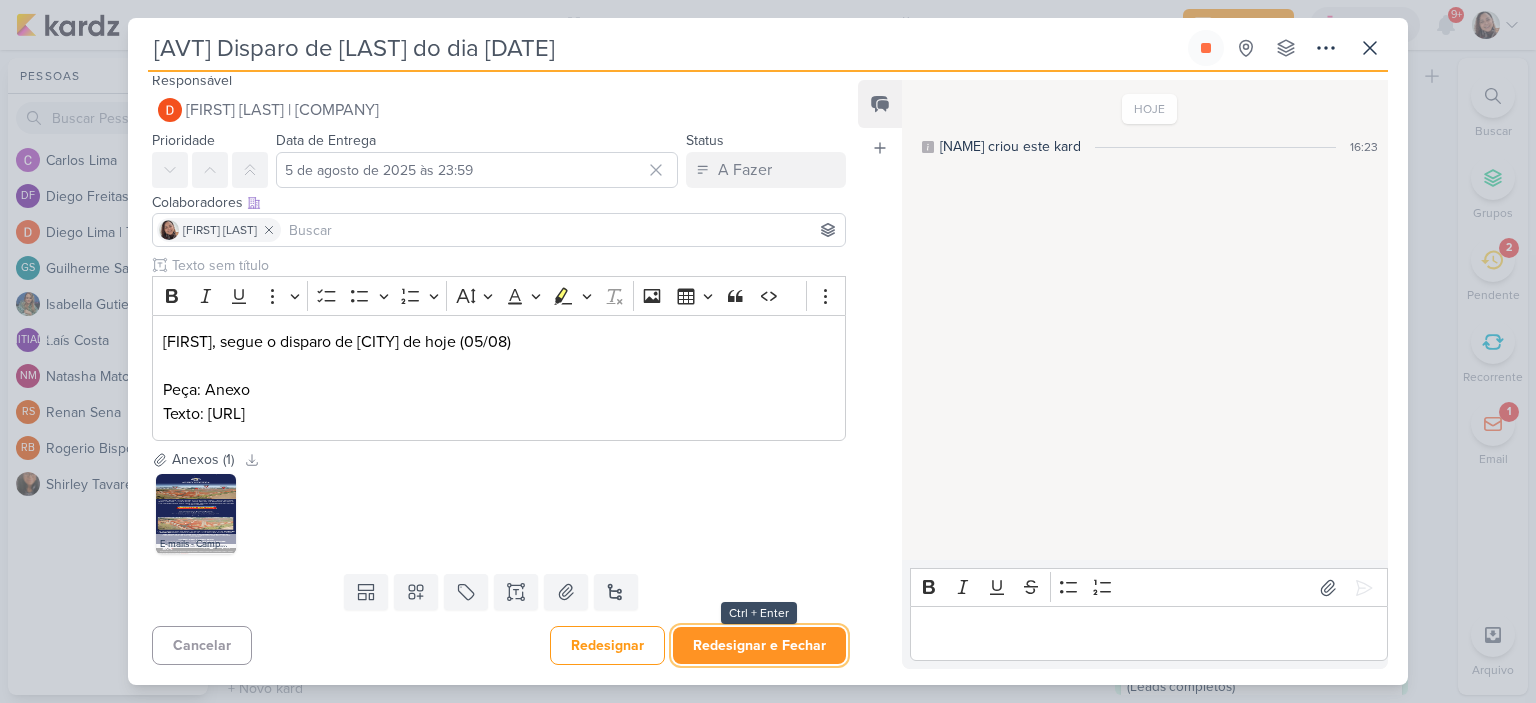 click on "Redesignar e Fechar" at bounding box center [759, 645] 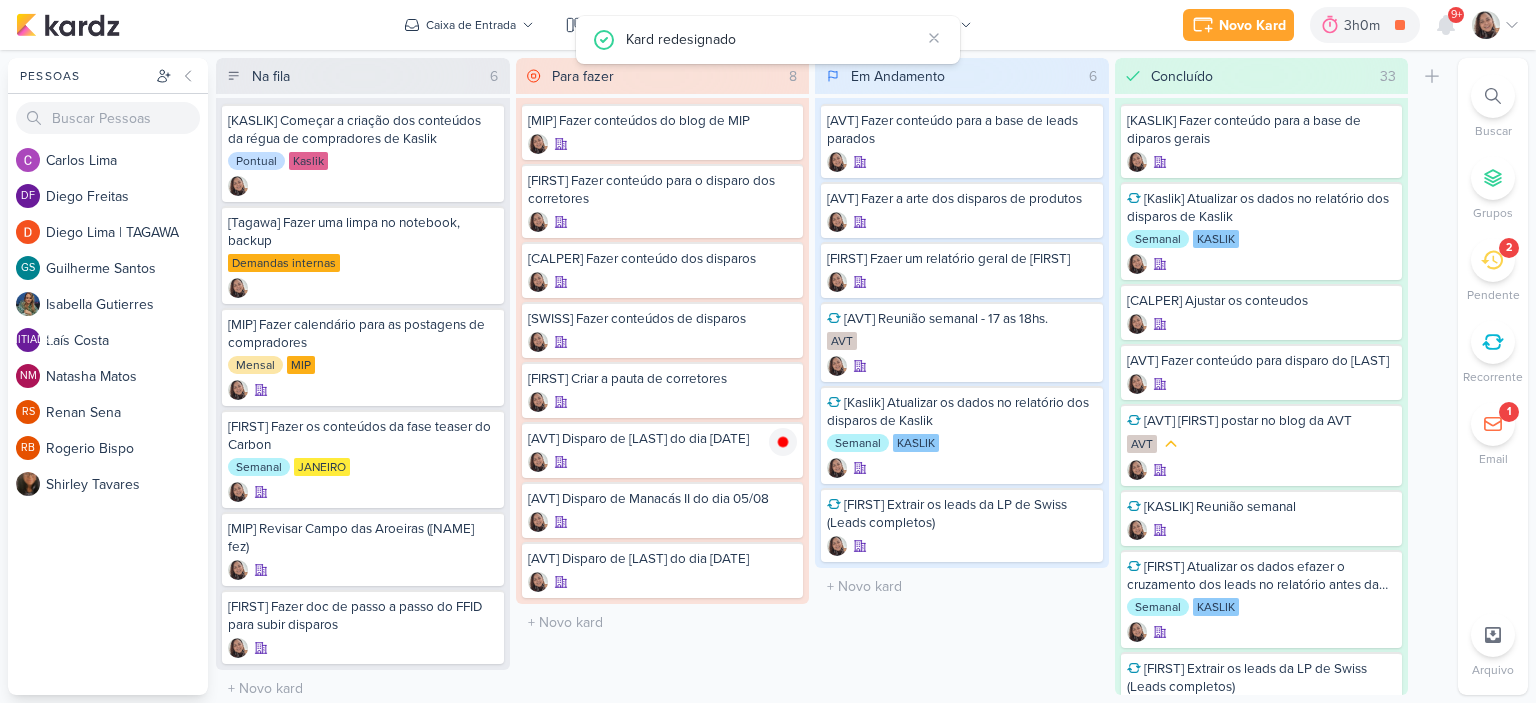 scroll, scrollTop: 0, scrollLeft: 0, axis: both 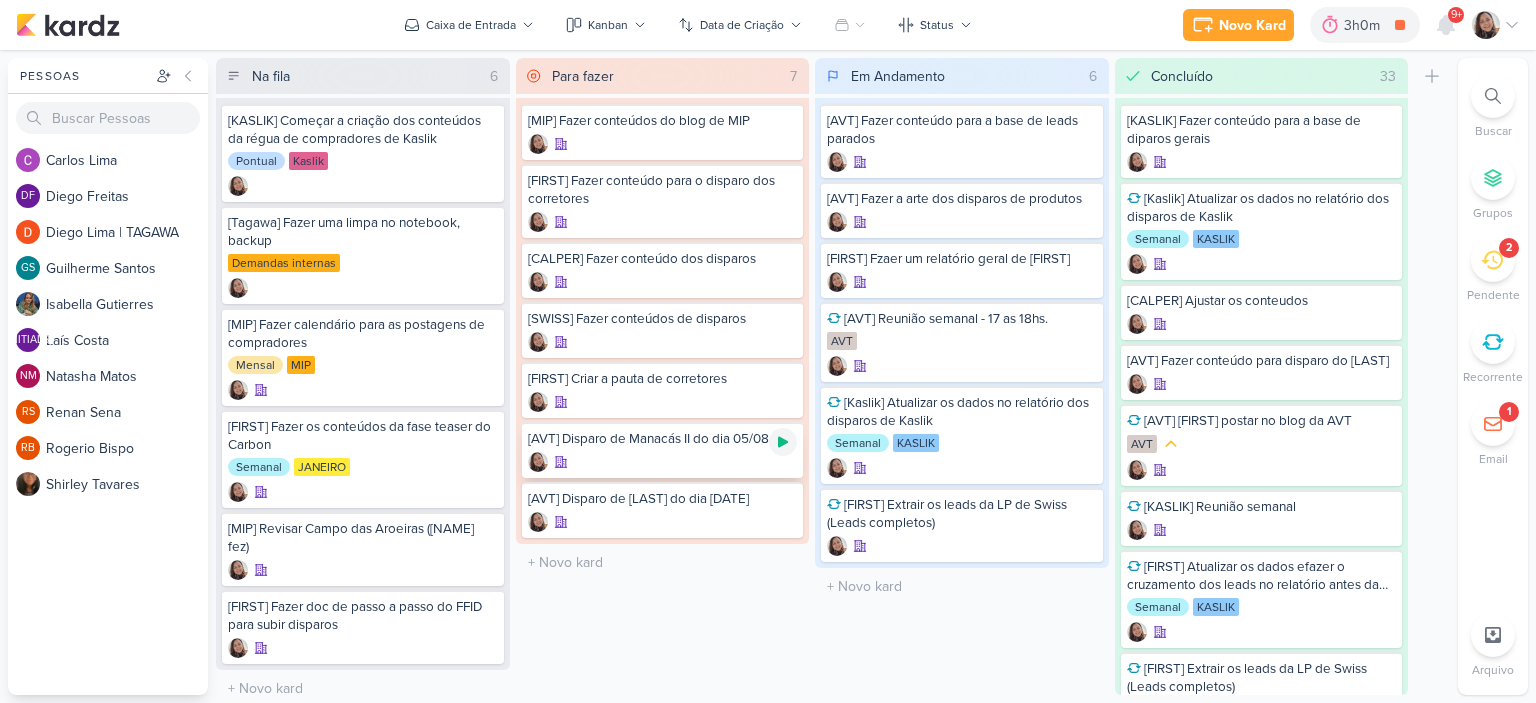 click 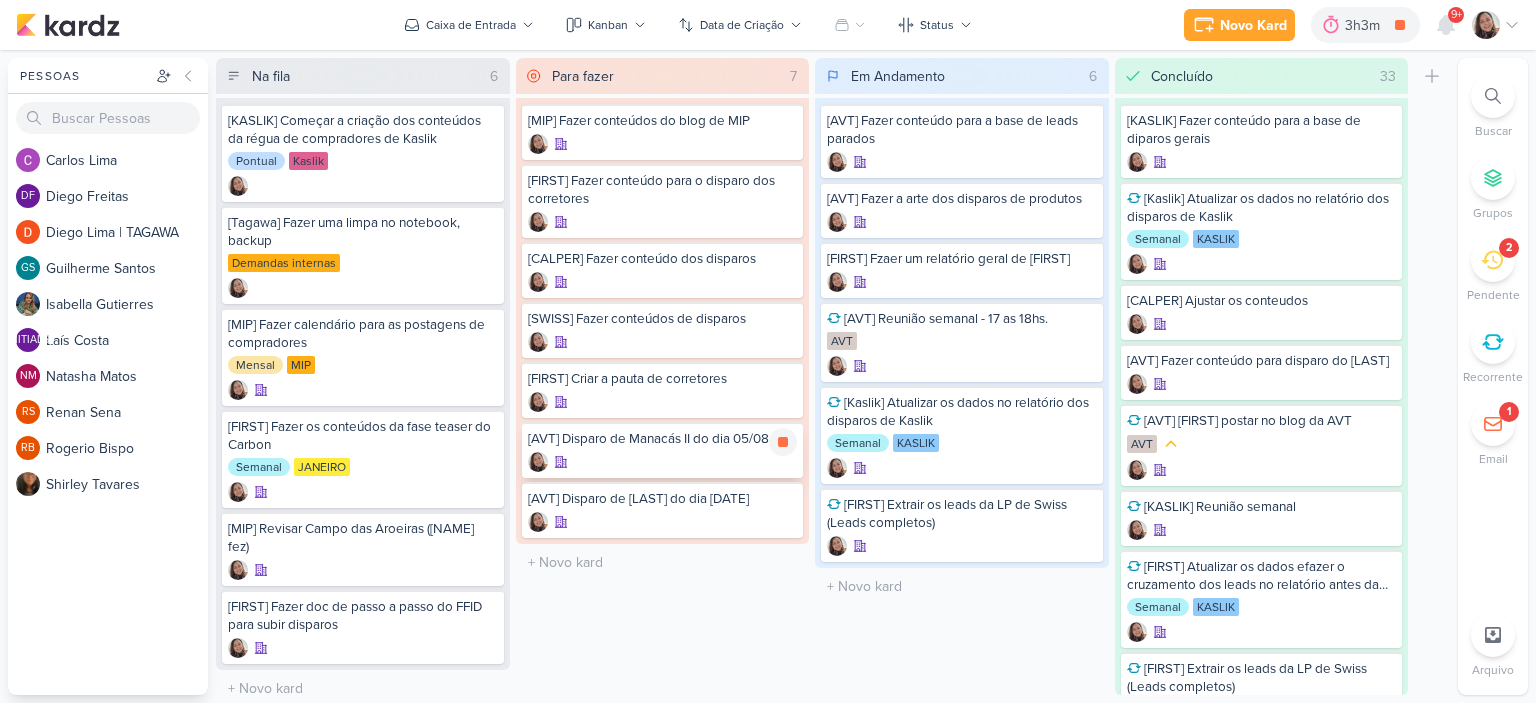 click on "[AVT] Disparo de Manacás II do dia 05/08" at bounding box center (663, 450) 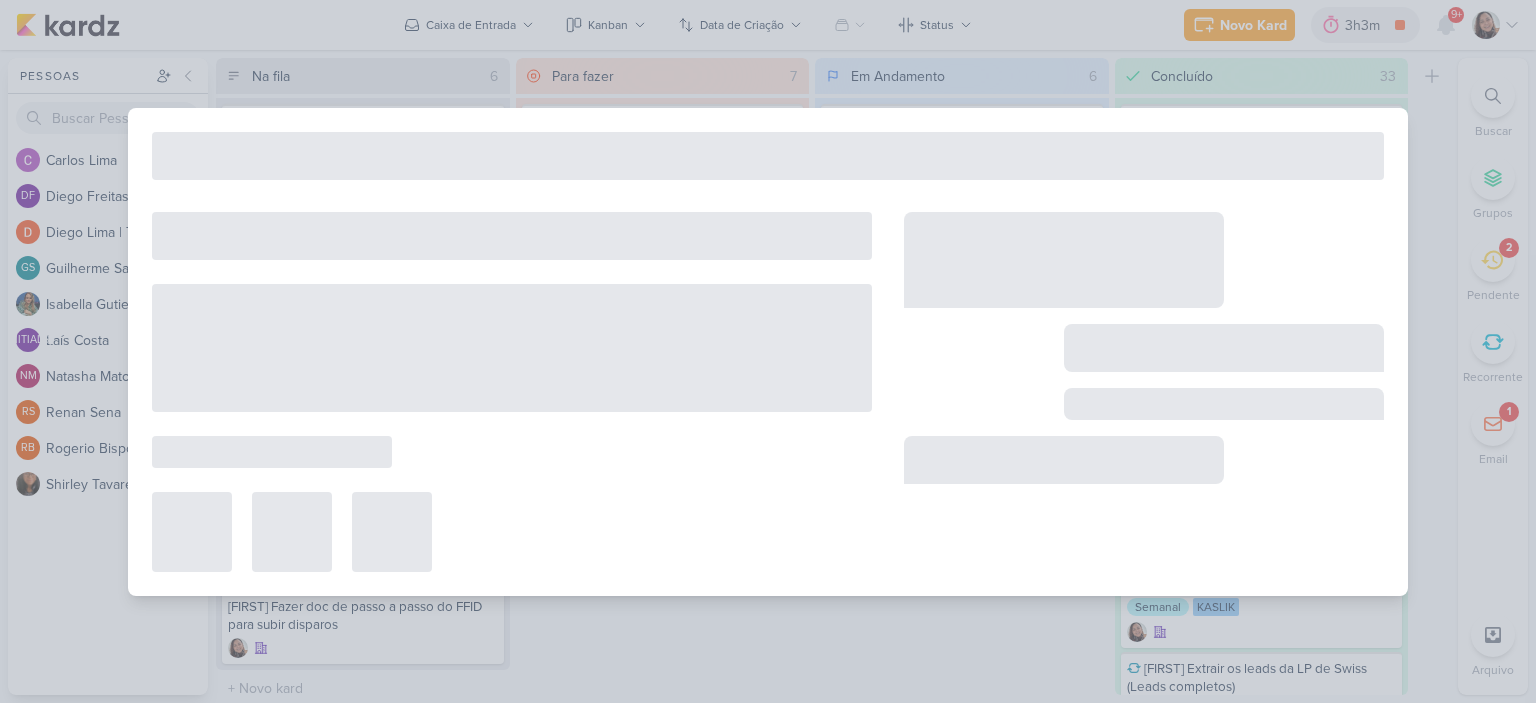 type on "[AVT] Disparo de Manacás II do dia 05/08" 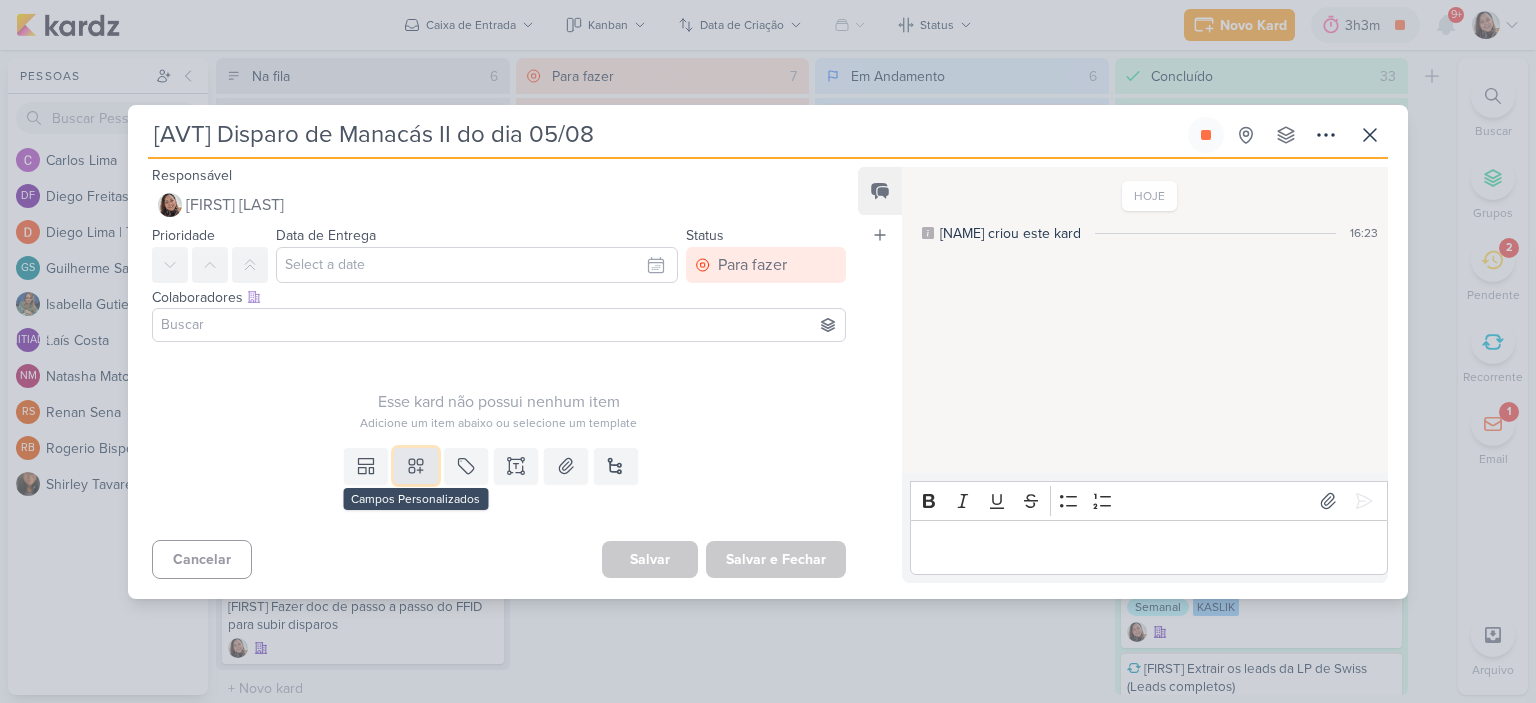 click 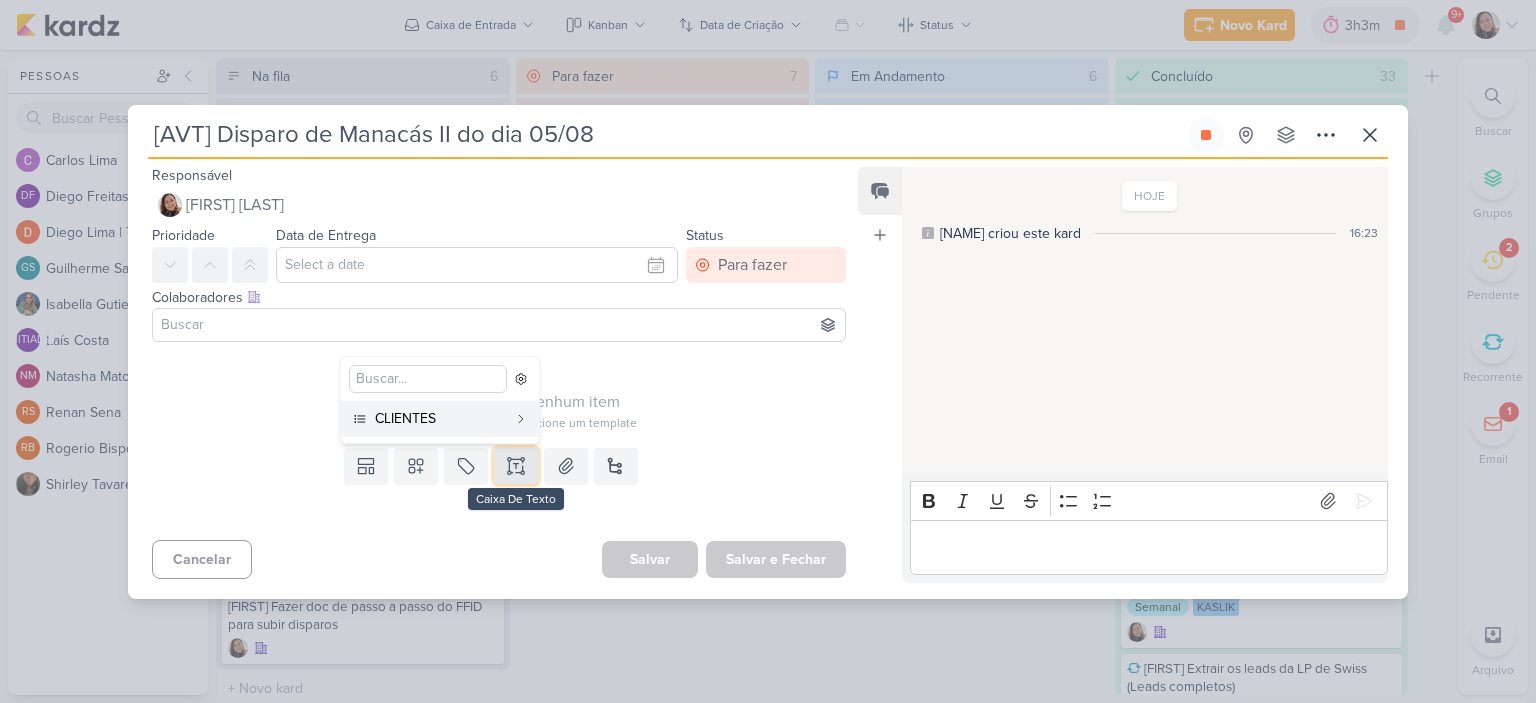 click at bounding box center (516, 466) 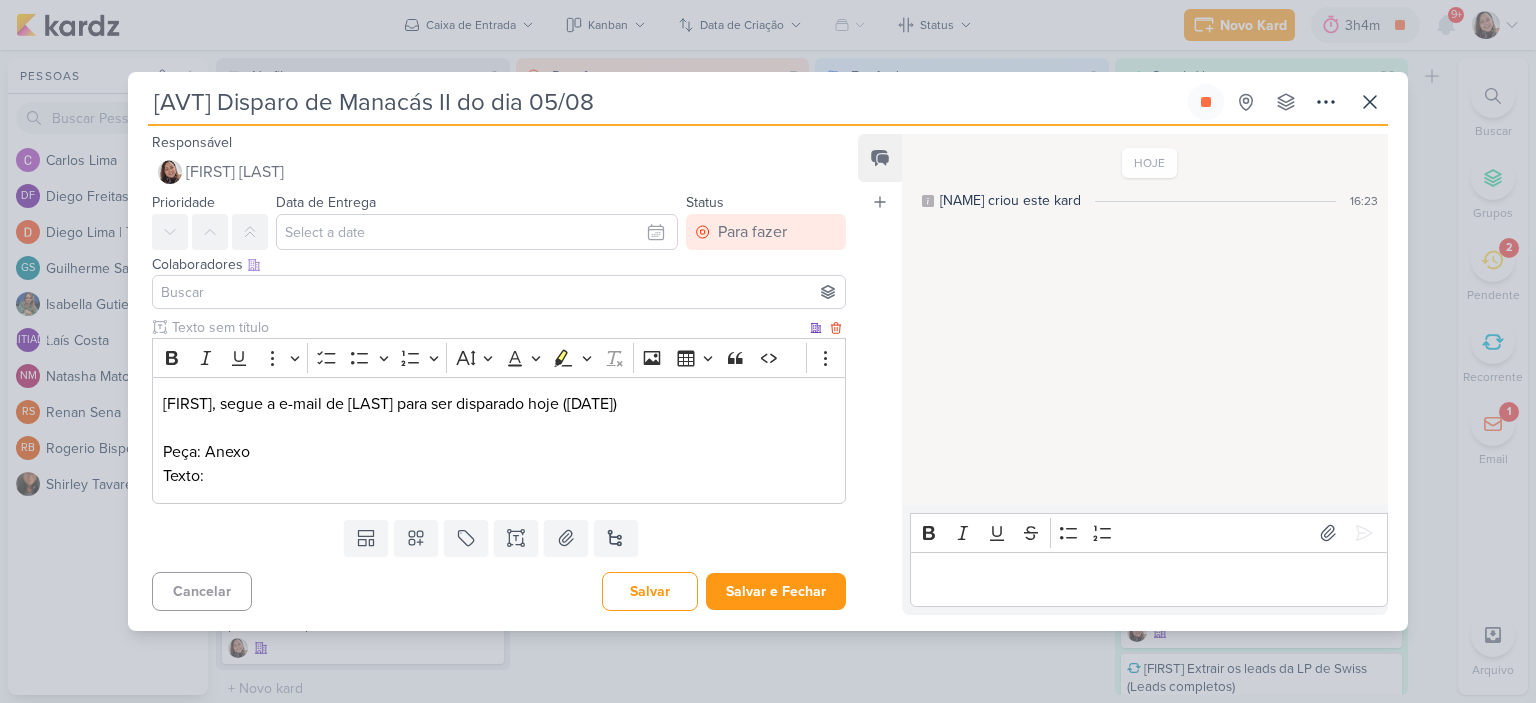 click on "Peça: Anexo Texto:" at bounding box center (499, 464) 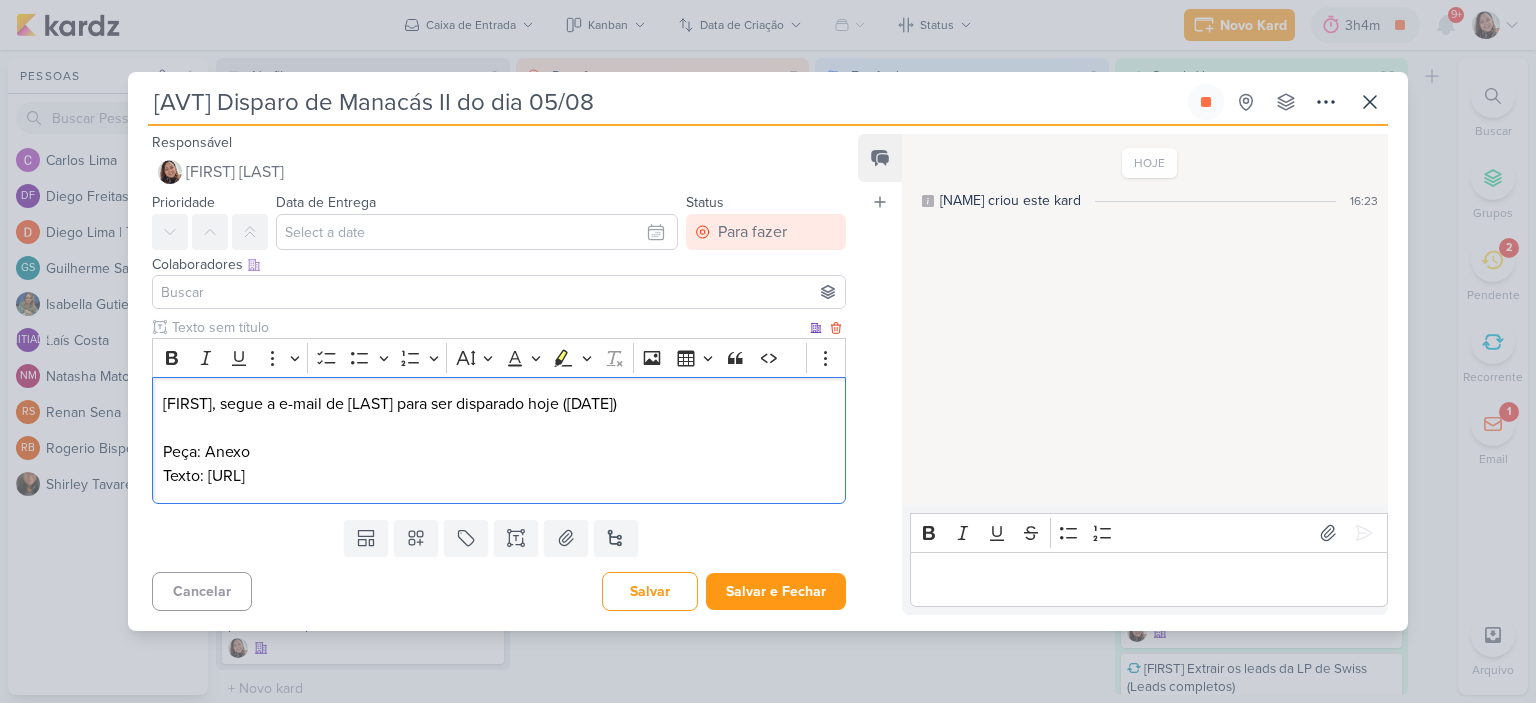 click on "[FIRST], segue a e-mail de [LAST] para ser disparado hoje ([DATE])" at bounding box center (499, 404) 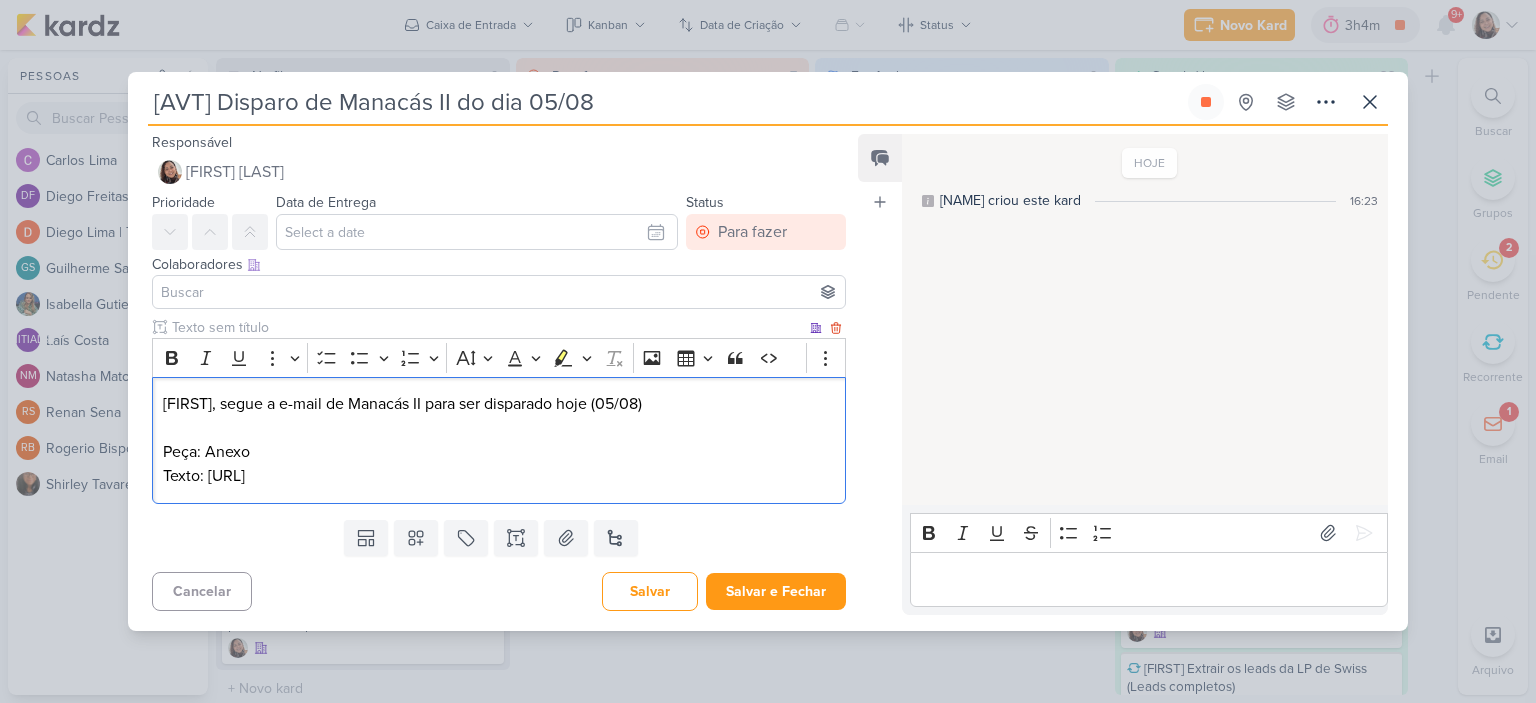 click on "Peça: Anexo Texto: [URL]" at bounding box center (499, 464) 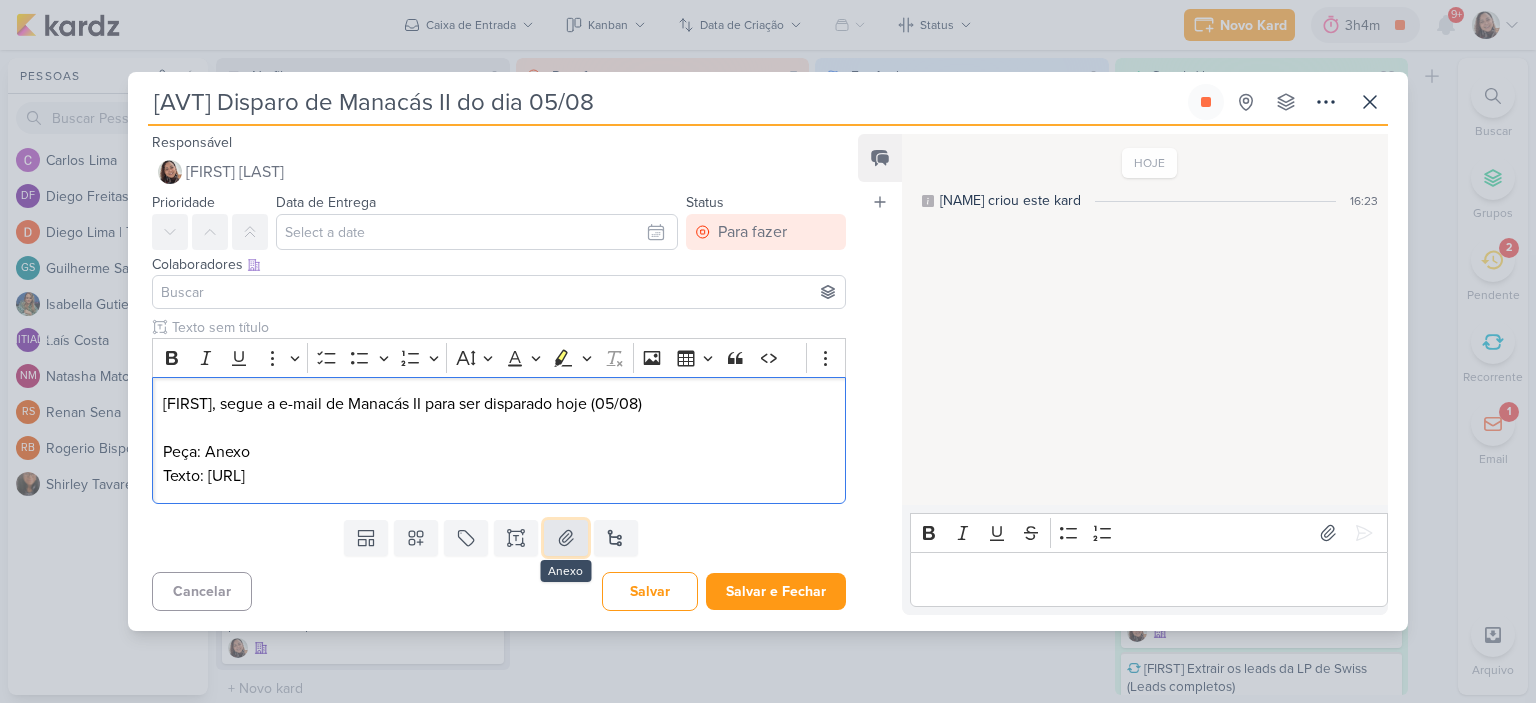 click at bounding box center [566, 538] 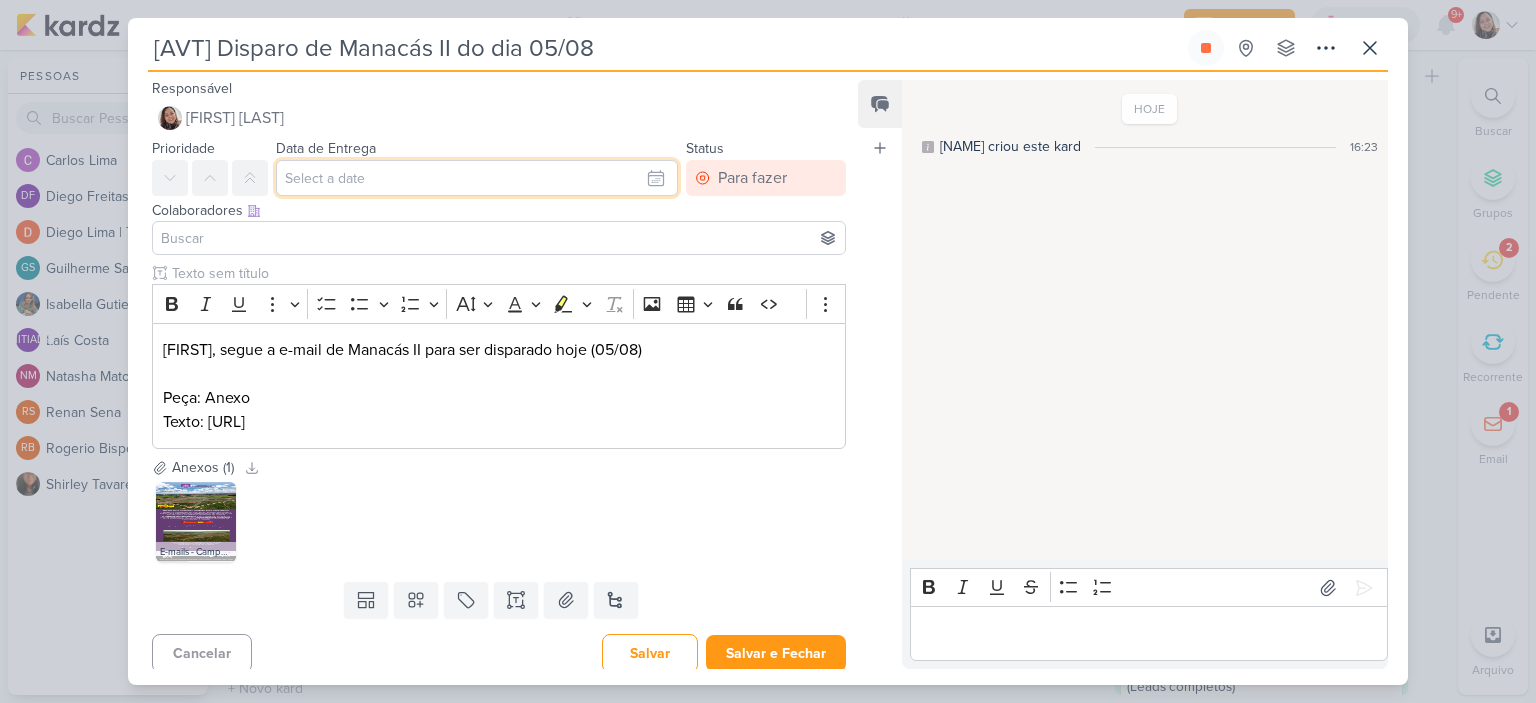 click at bounding box center (477, 178) 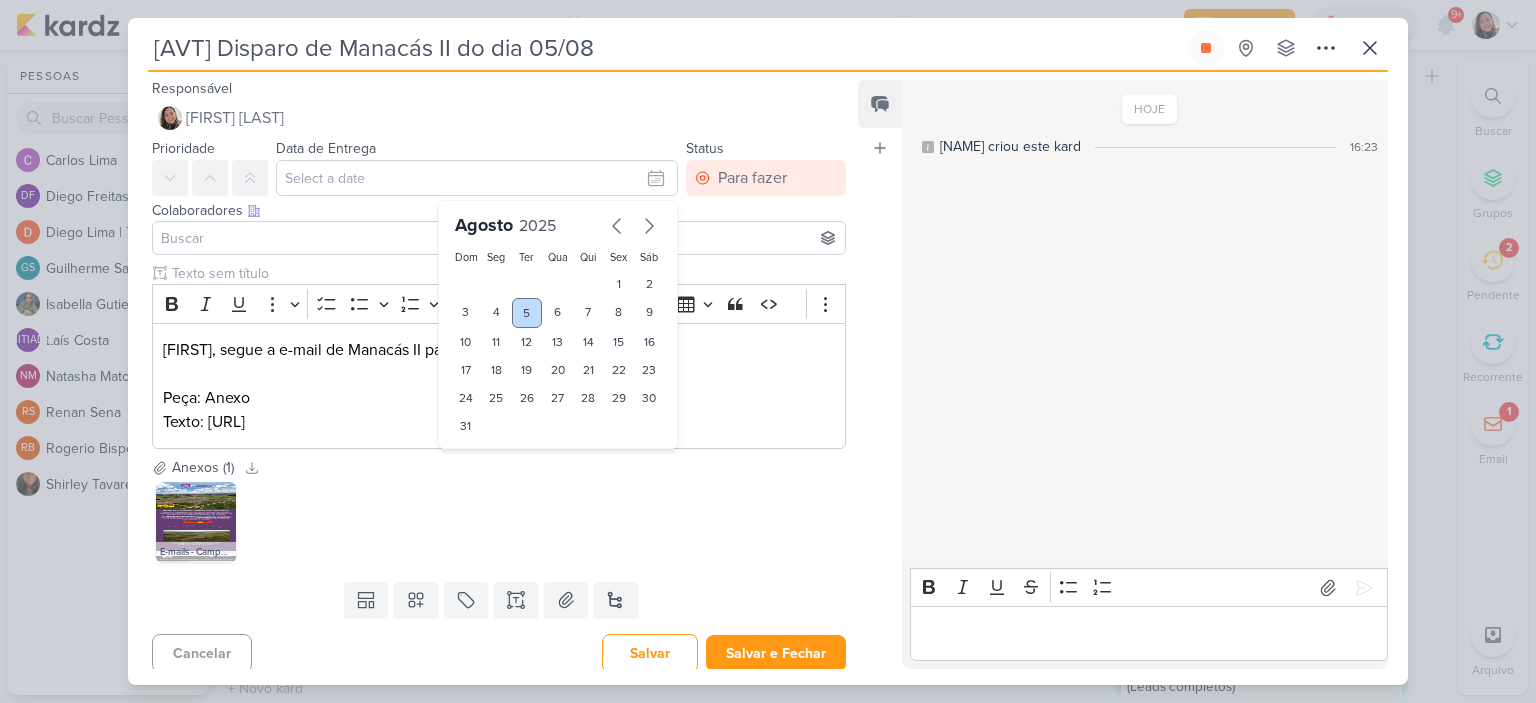 click on "5" at bounding box center [527, 313] 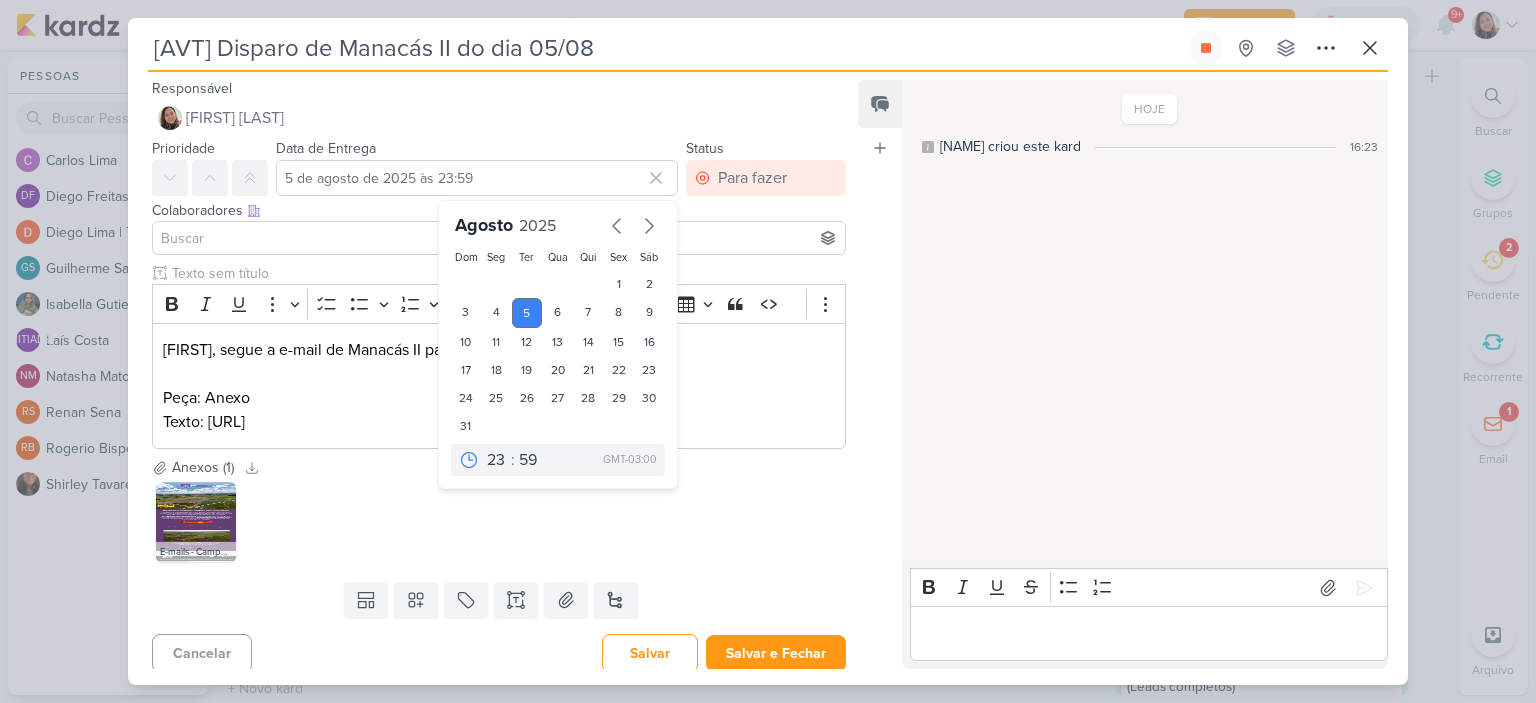 click at bounding box center (499, 238) 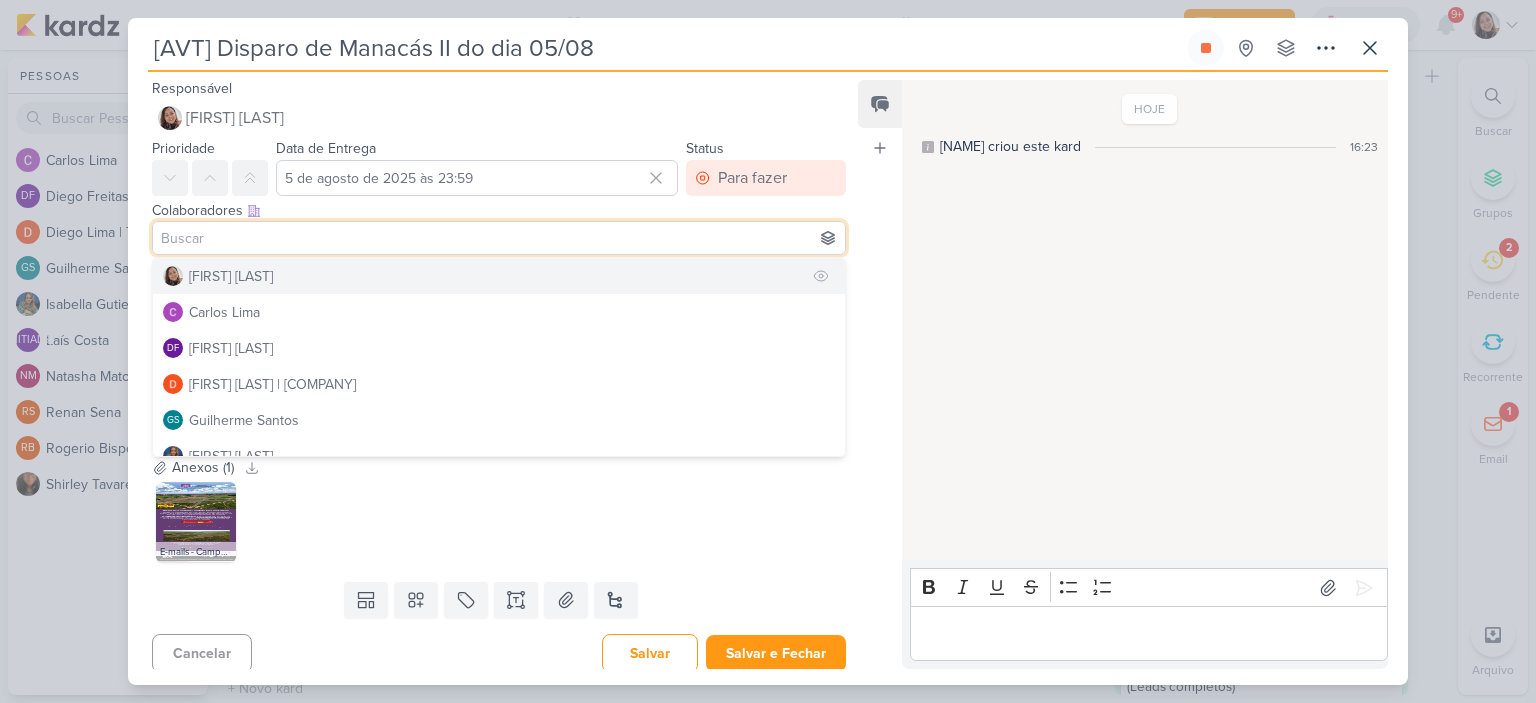 click on "[FIRST] [LAST]" at bounding box center (231, 276) 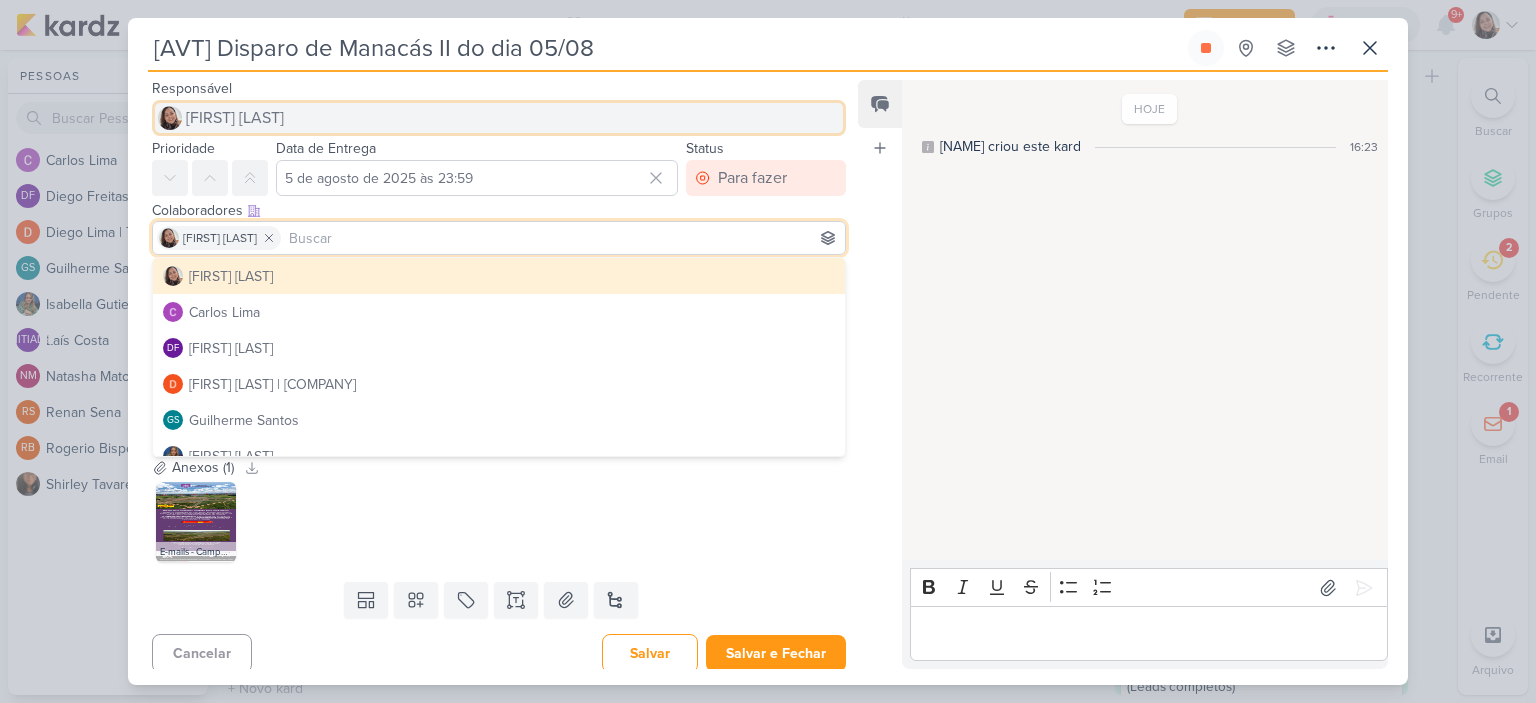 click on "[FIRST] [LAST]" at bounding box center (235, 118) 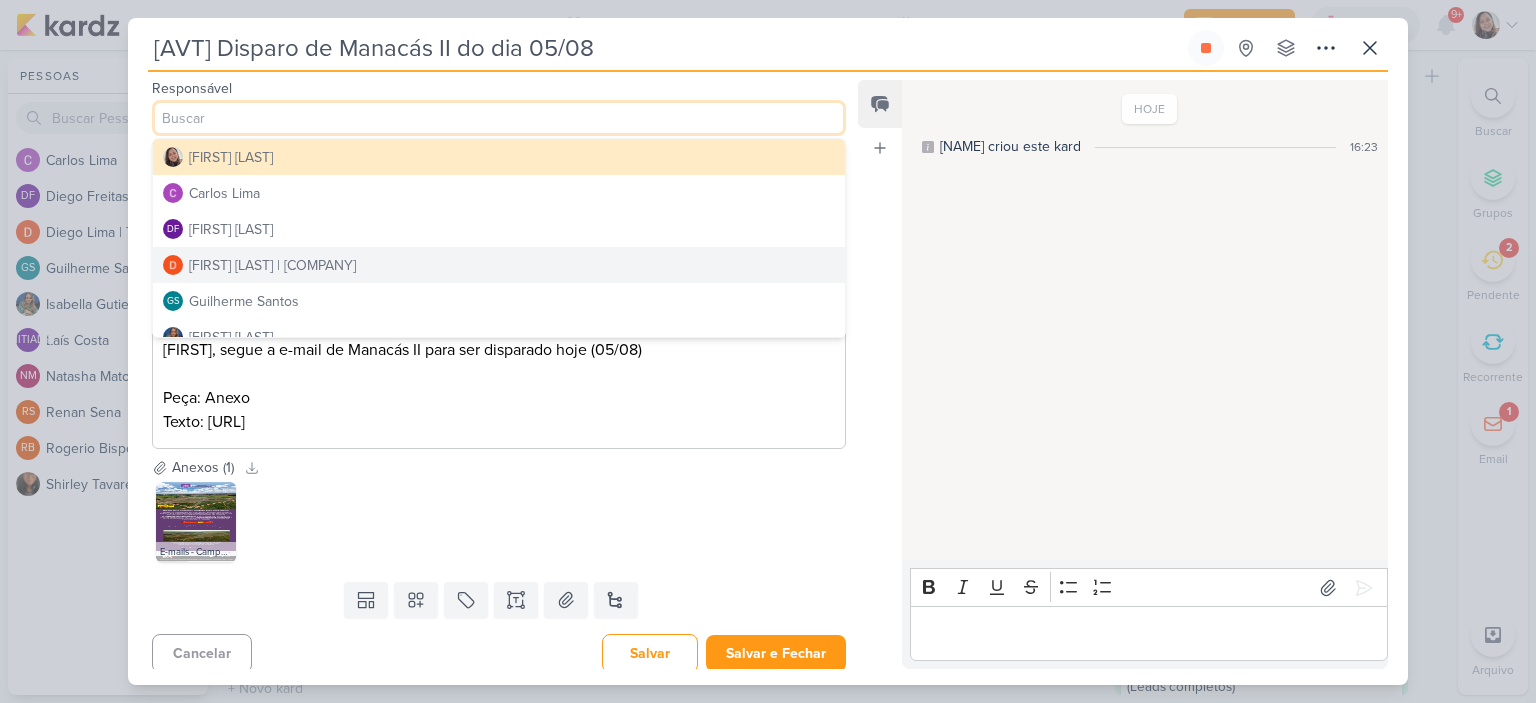 click on "[FIRST] [LAST] | [COMPANY]" at bounding box center [272, 265] 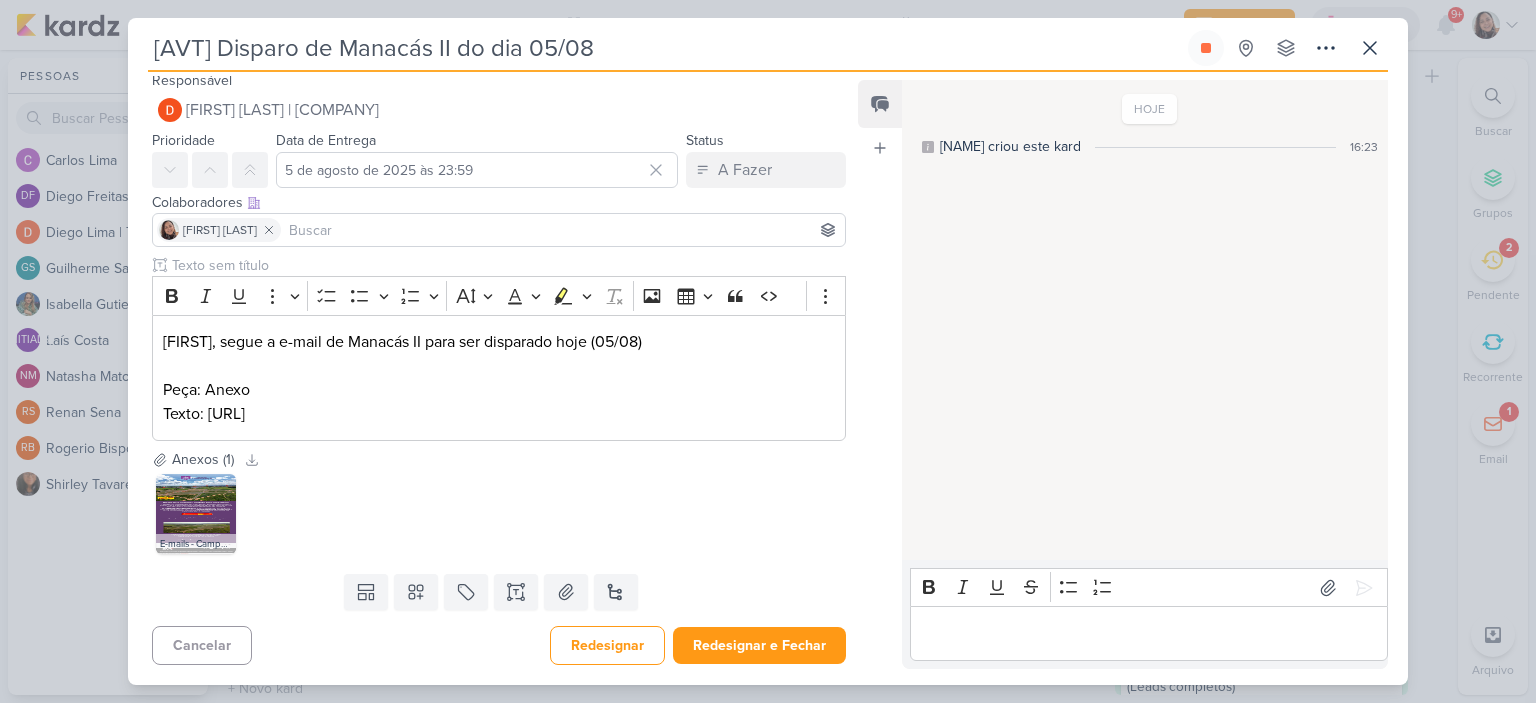 scroll, scrollTop: 55, scrollLeft: 0, axis: vertical 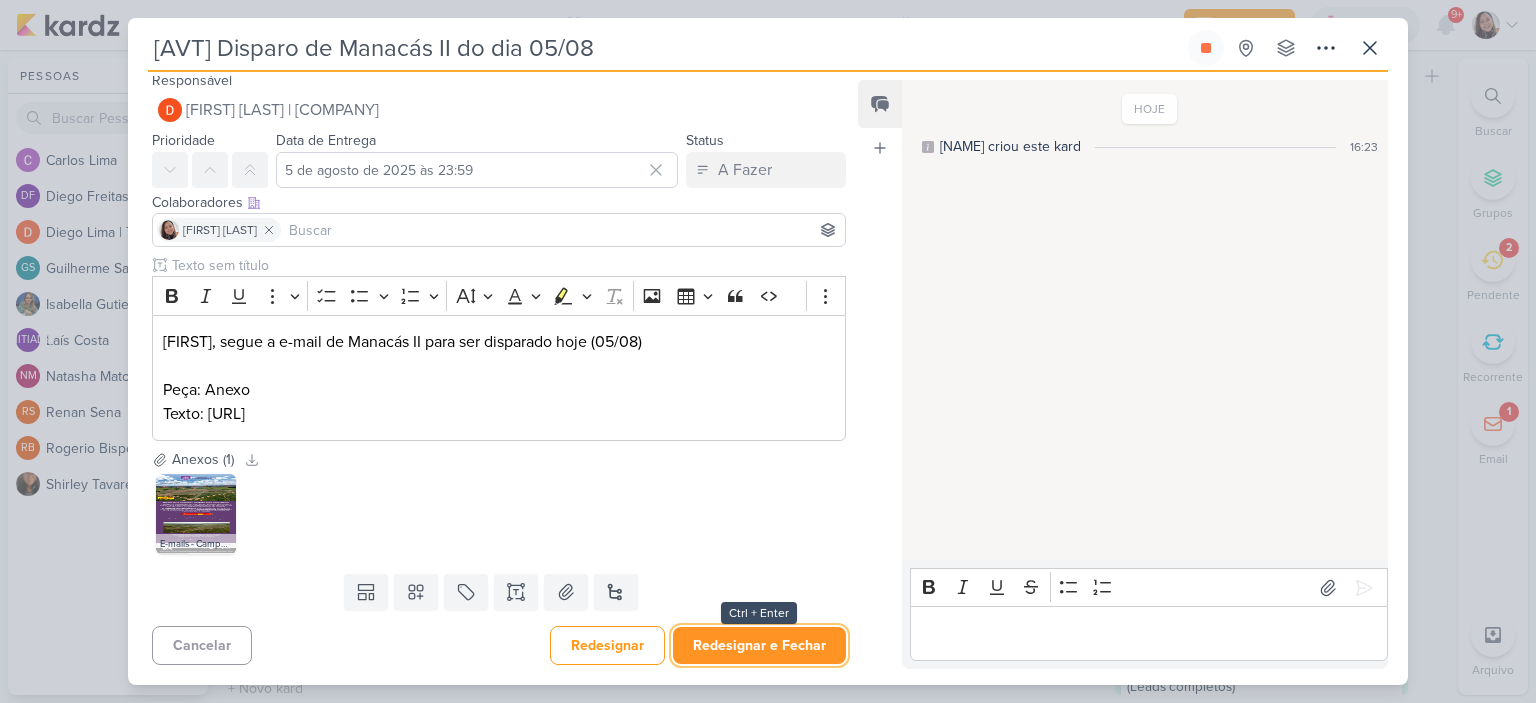 click on "Redesignar e Fechar" at bounding box center [759, 645] 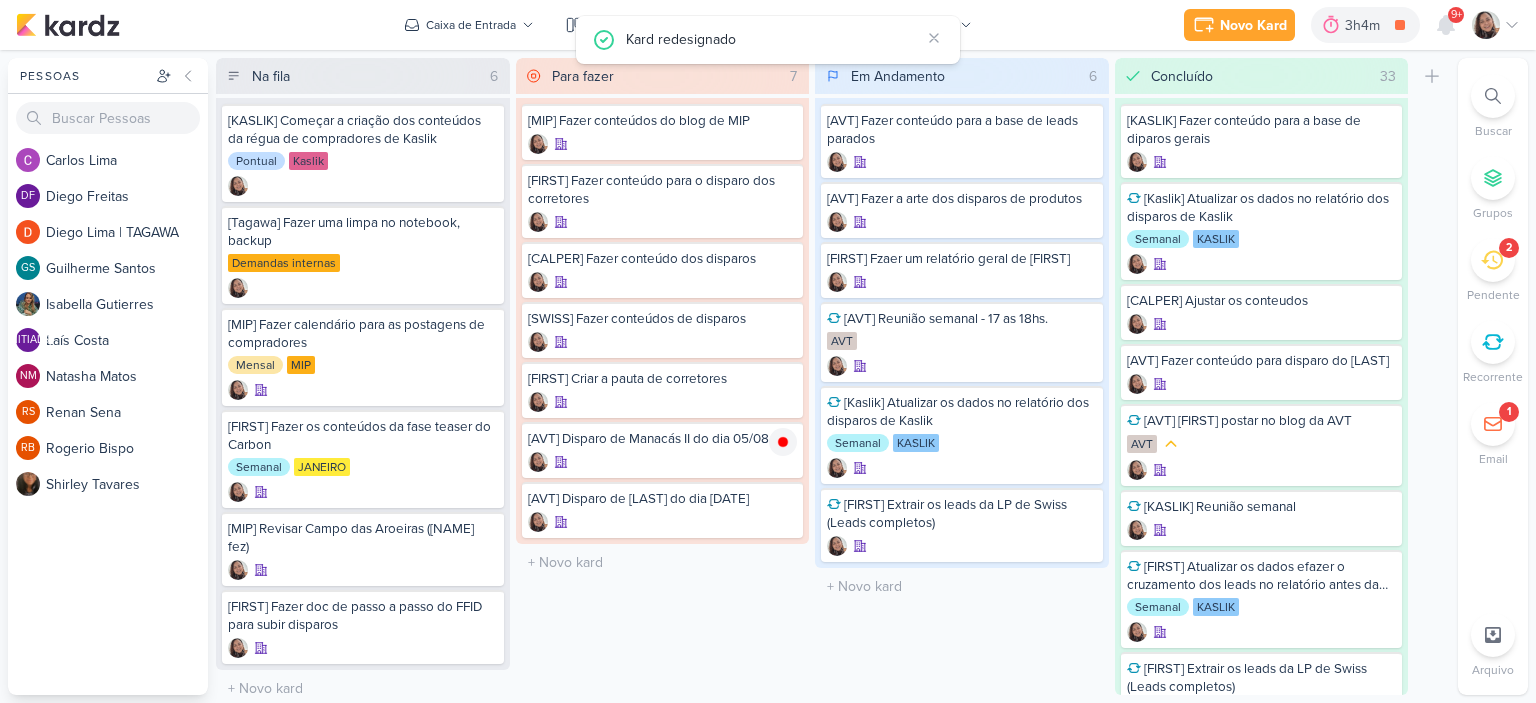 scroll, scrollTop: 0, scrollLeft: 0, axis: both 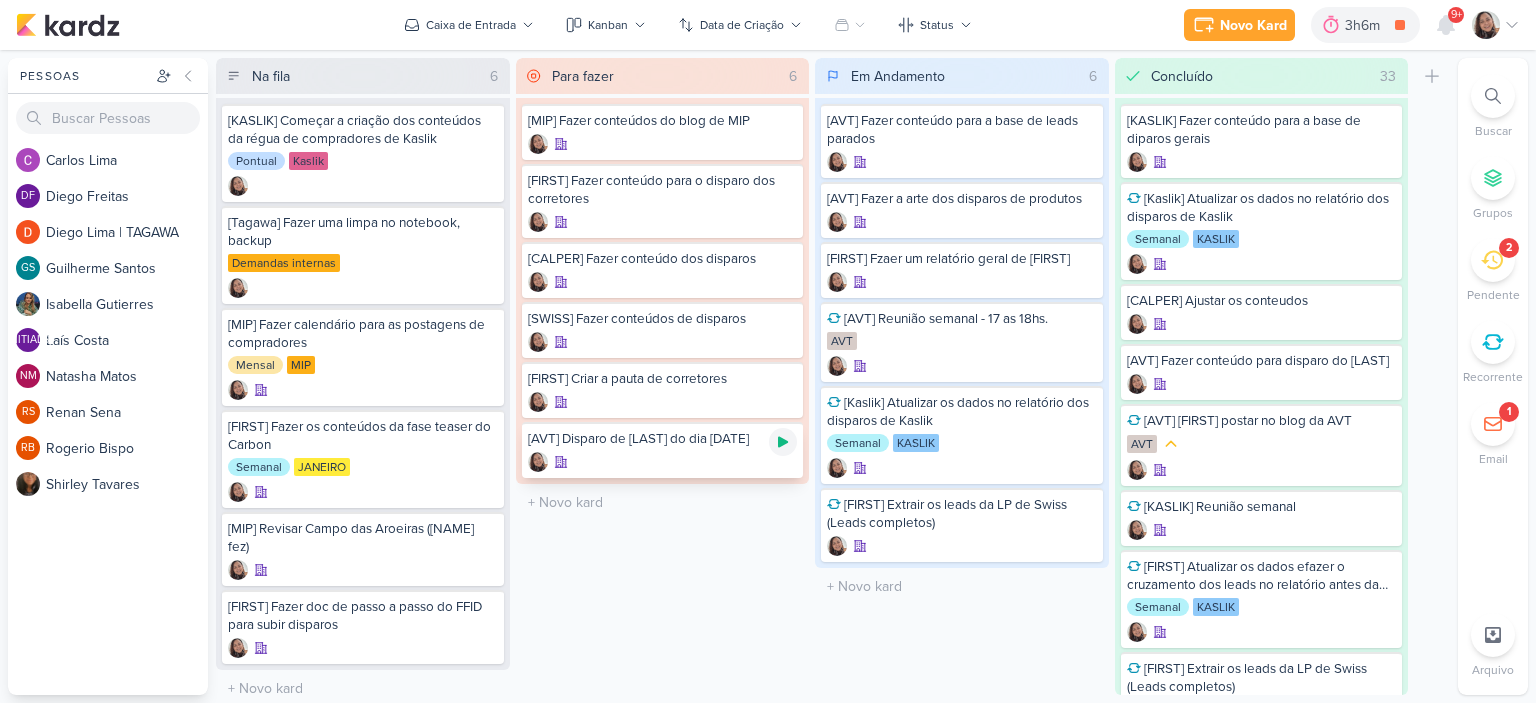 click at bounding box center (783, 442) 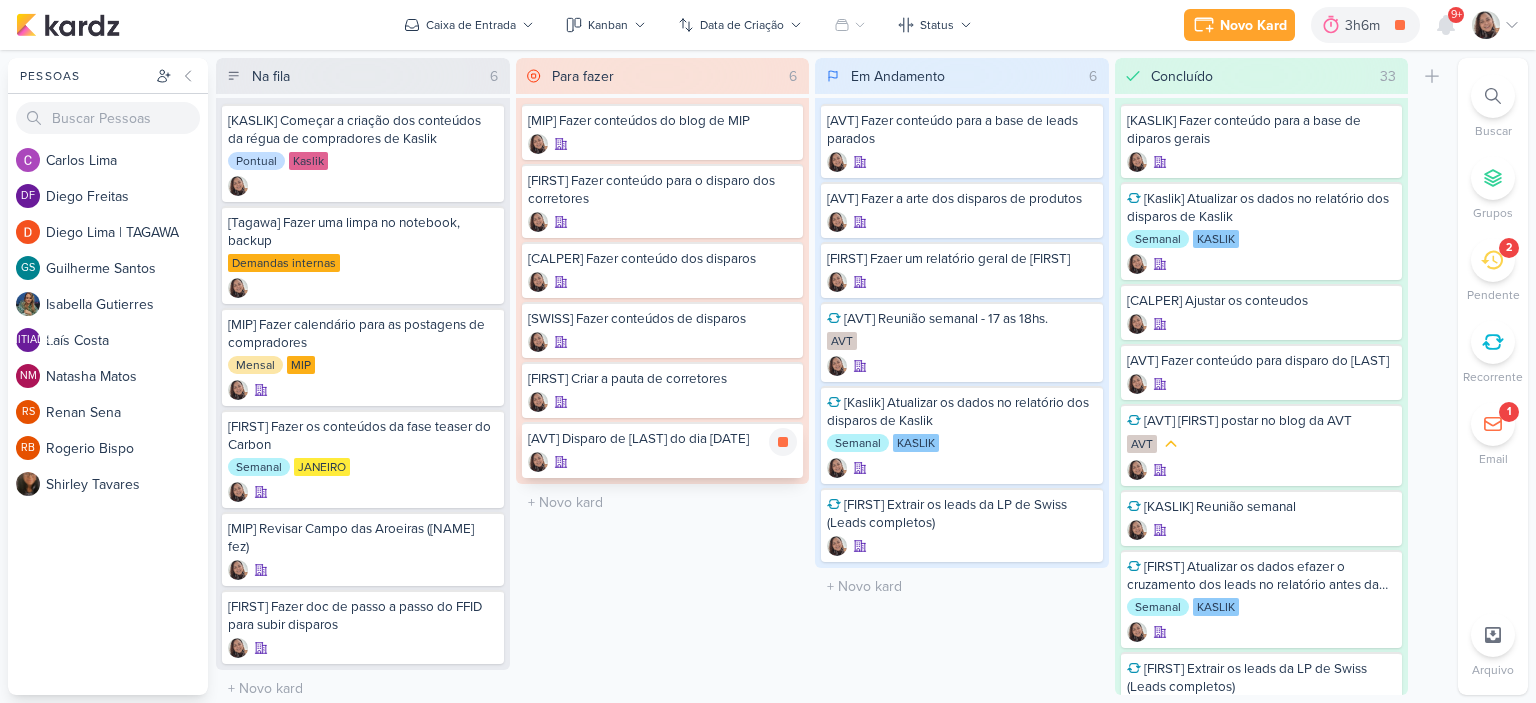click at bounding box center (663, 462) 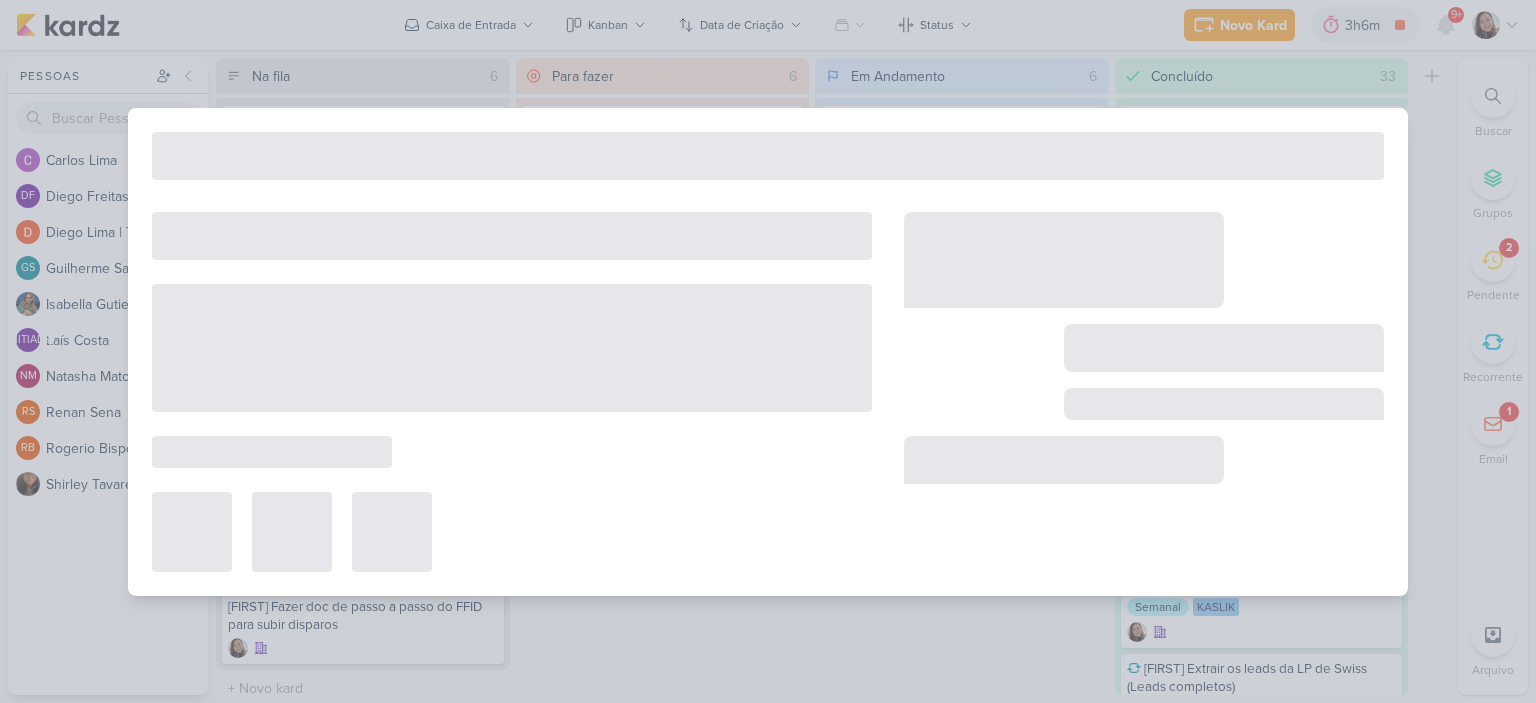 type on "[AVT] Disparo de [LAST] do dia [DATE]" 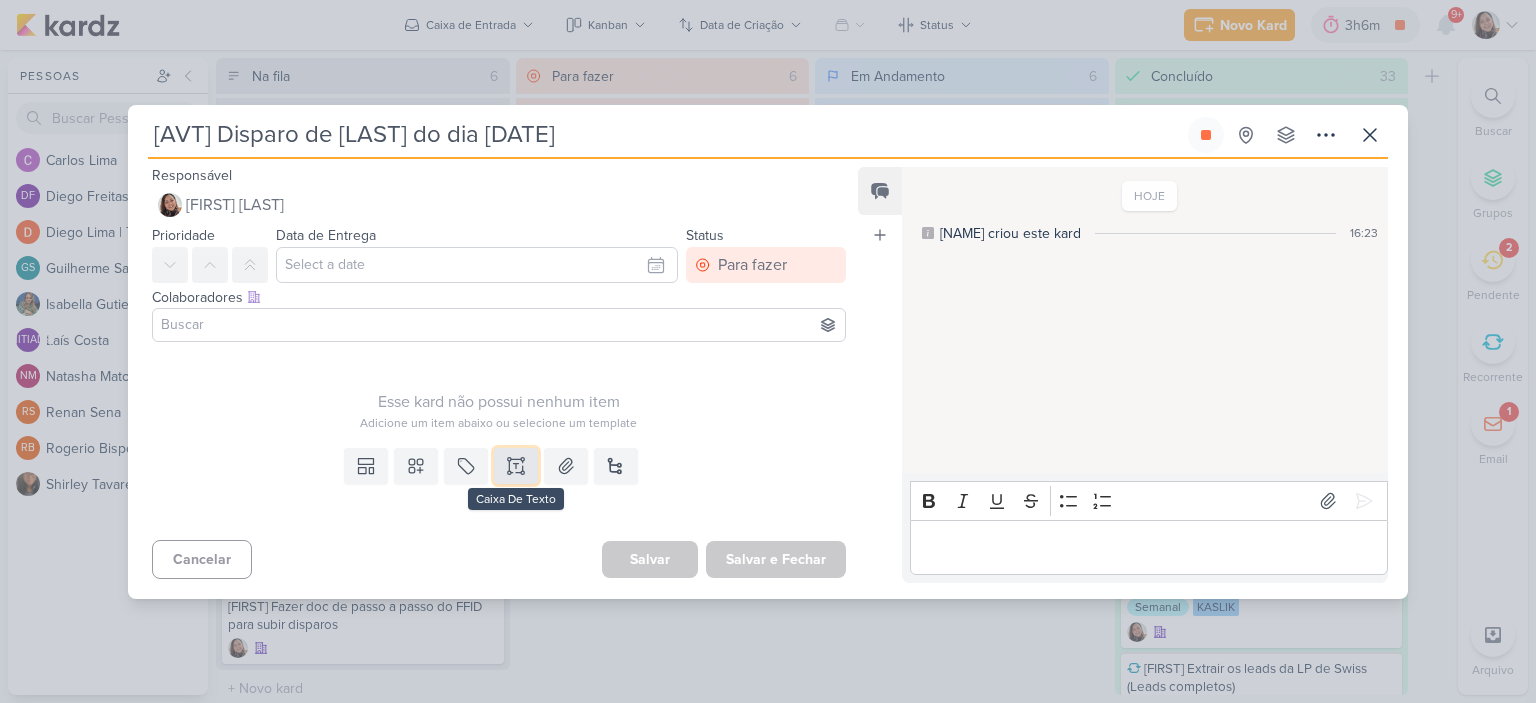 click 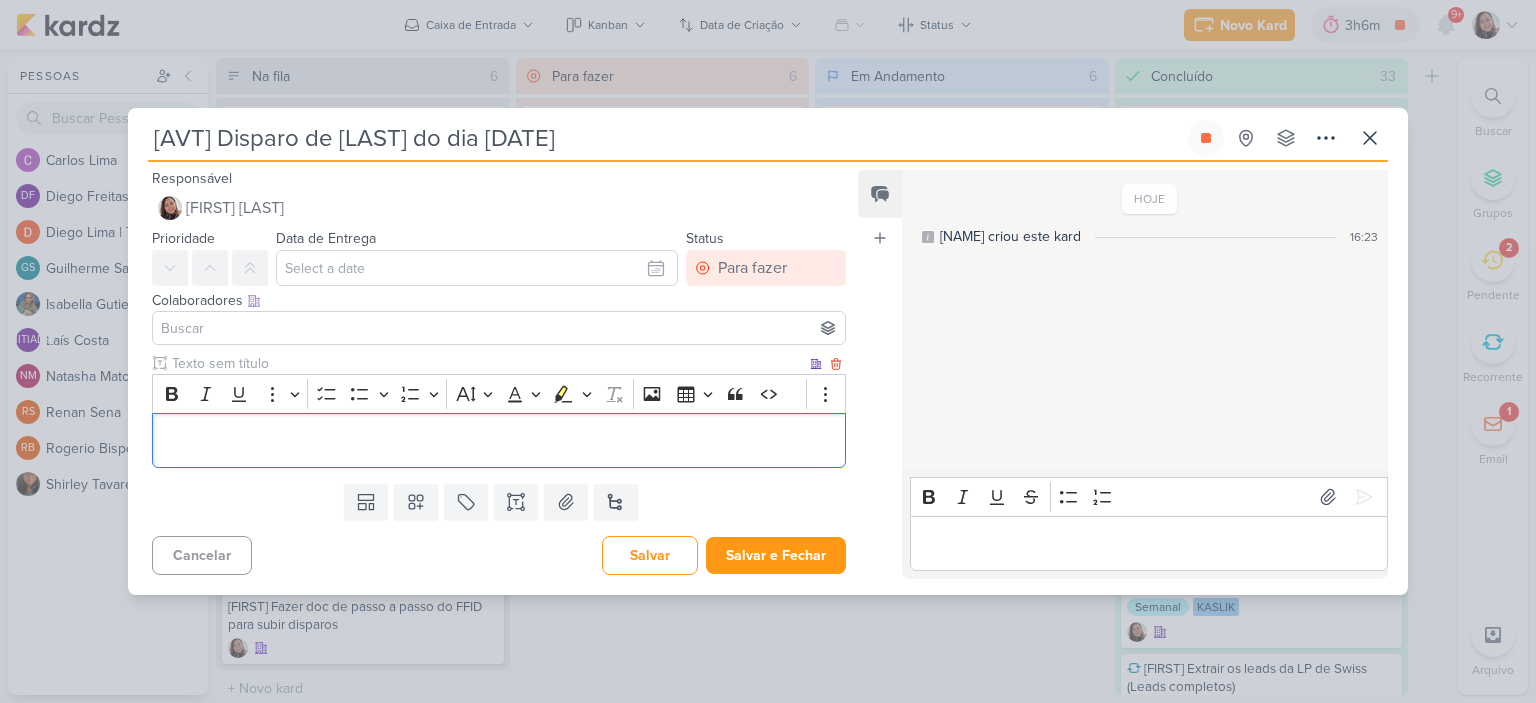 click at bounding box center [499, 440] 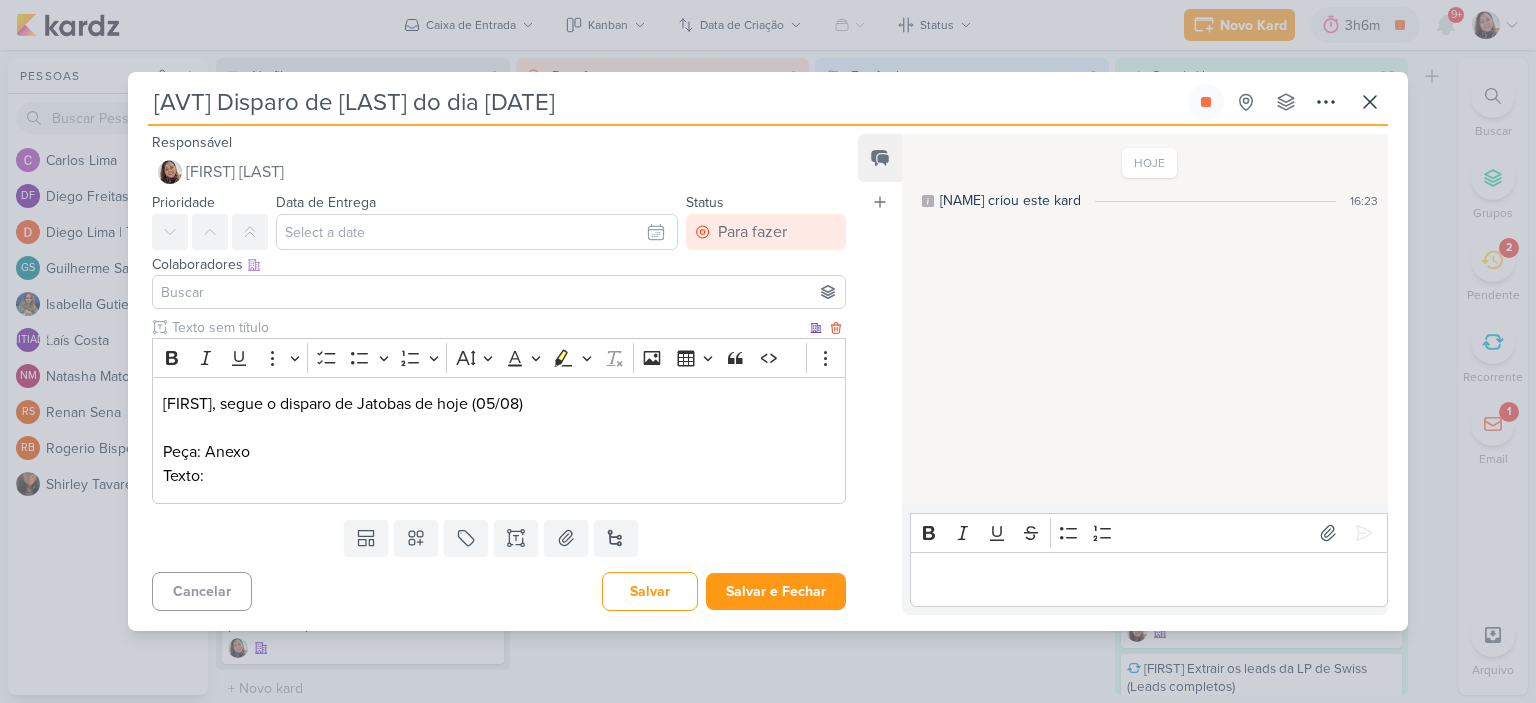 click on "Texto:" at bounding box center [499, 476] 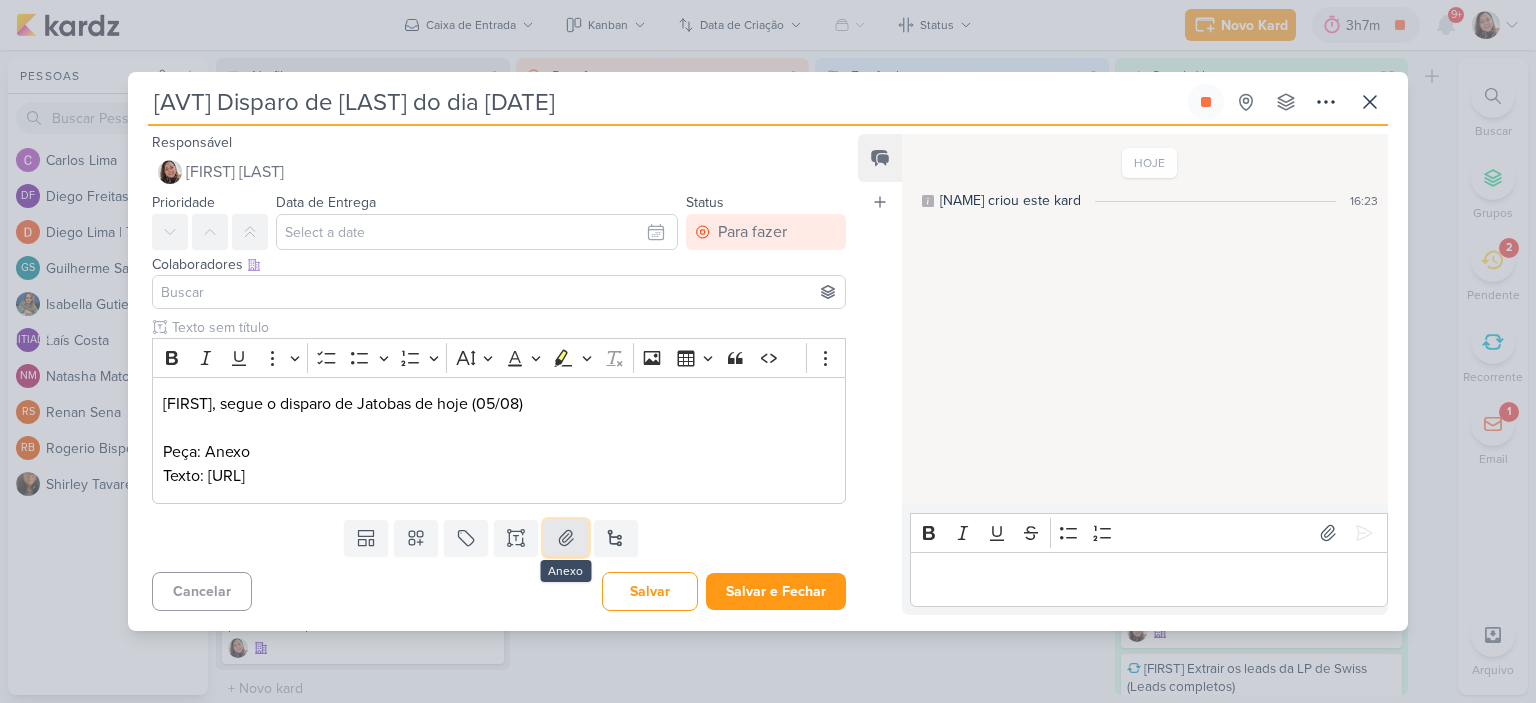 click at bounding box center (566, 538) 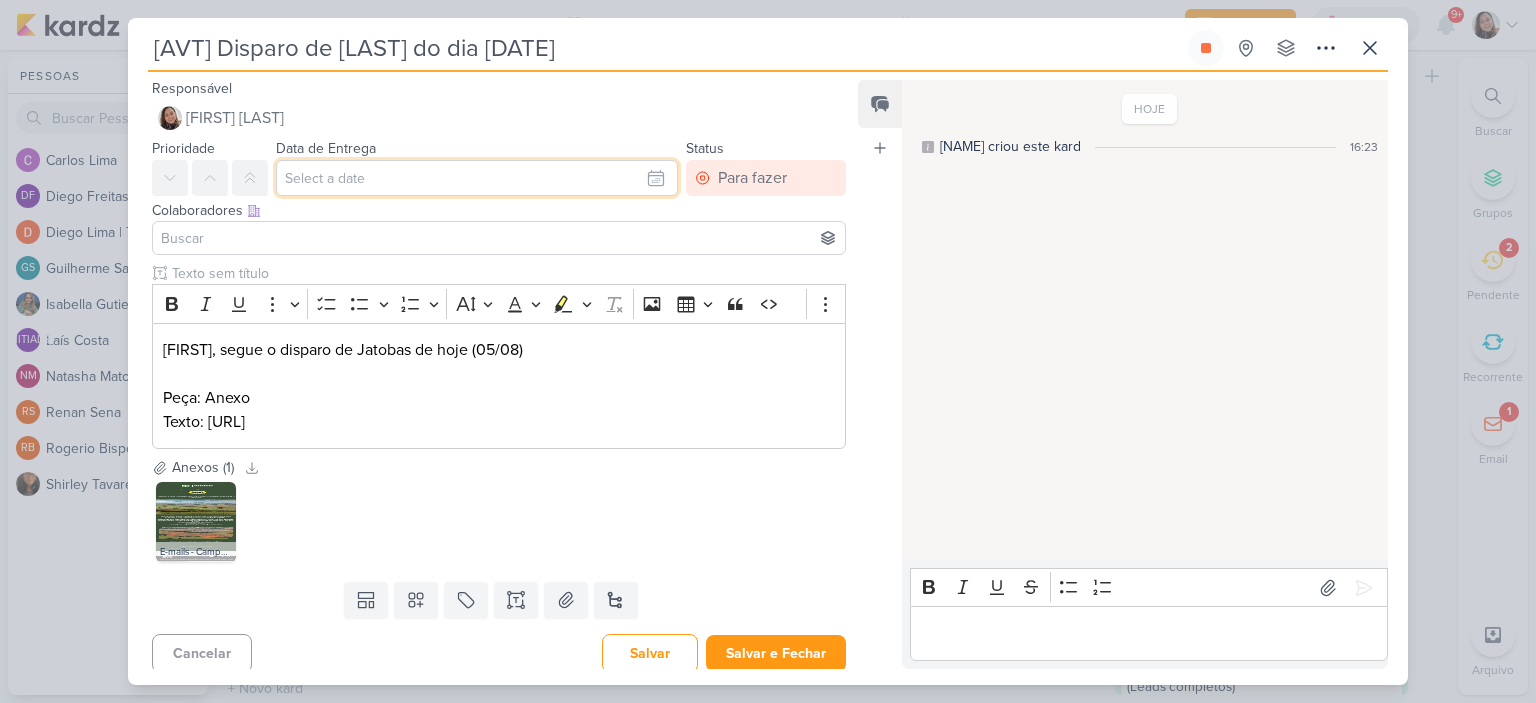 click at bounding box center [477, 178] 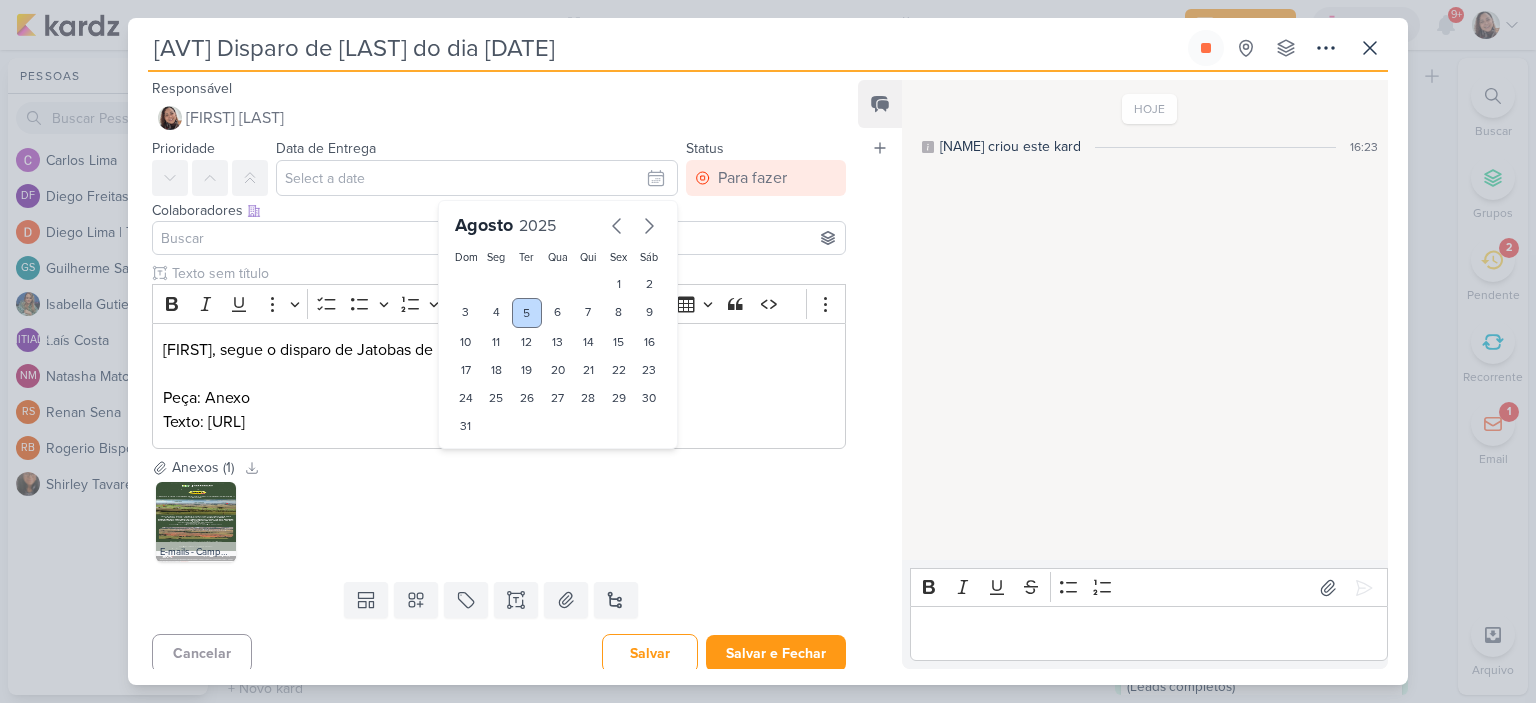 click on "5" at bounding box center [527, 313] 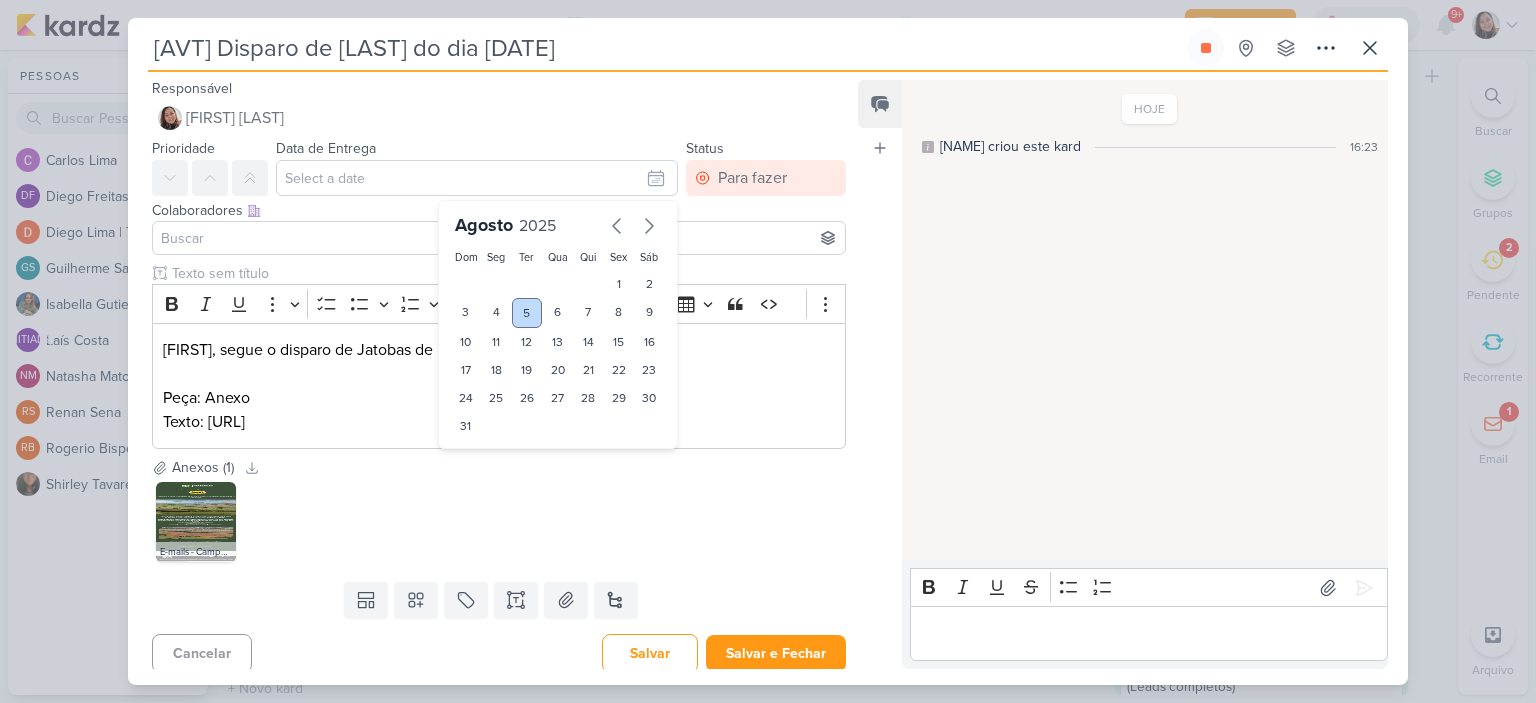 type on "5 de agosto de 2025 às 23:59" 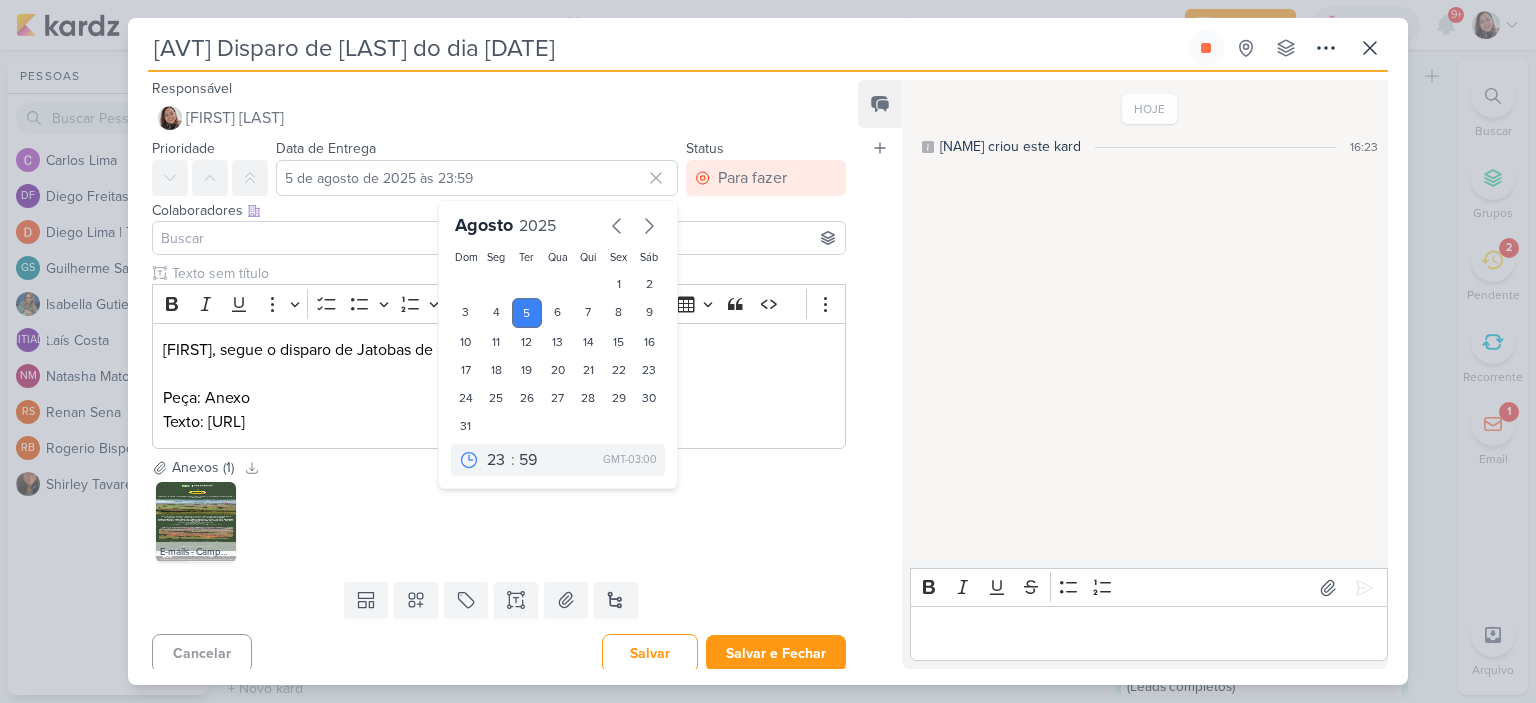 click at bounding box center (499, 238) 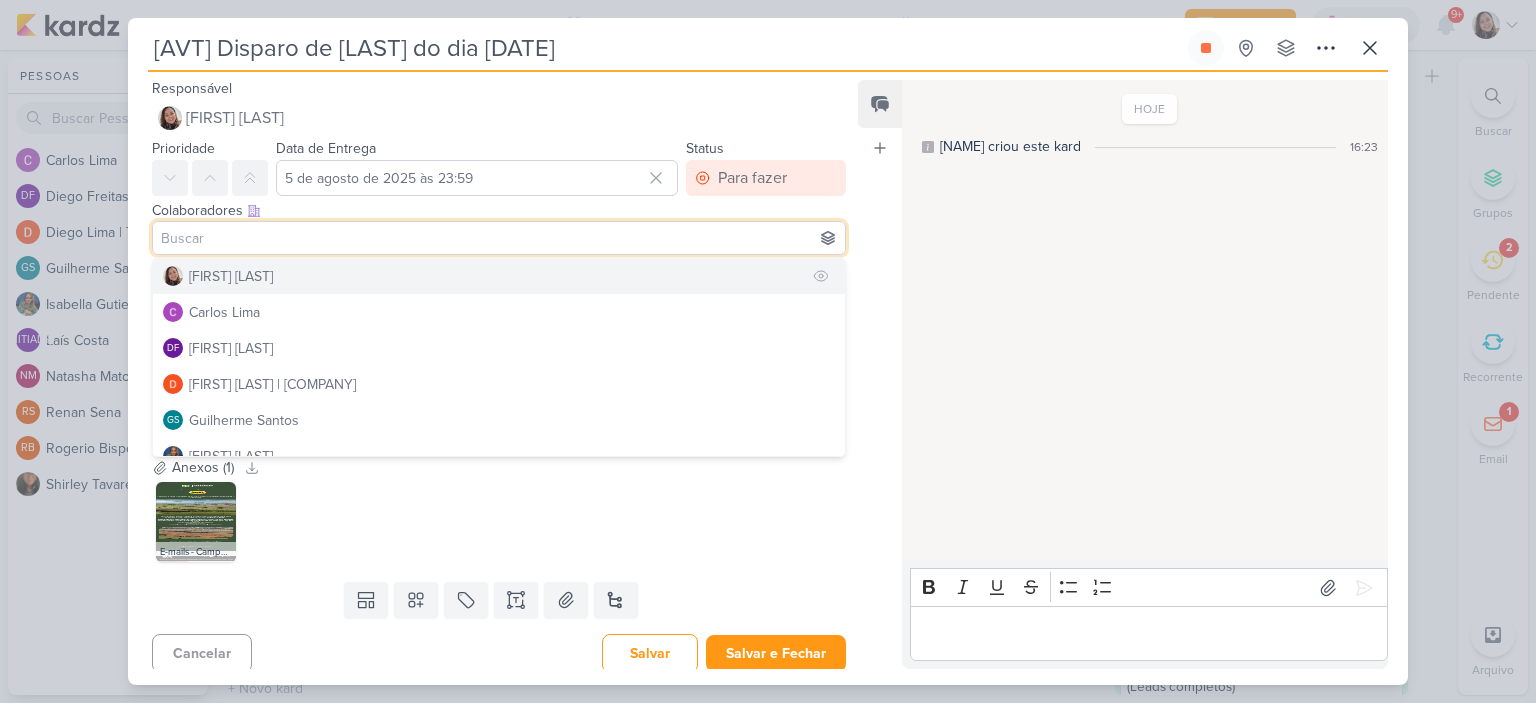 click on "[FIRST] [LAST]" at bounding box center (231, 276) 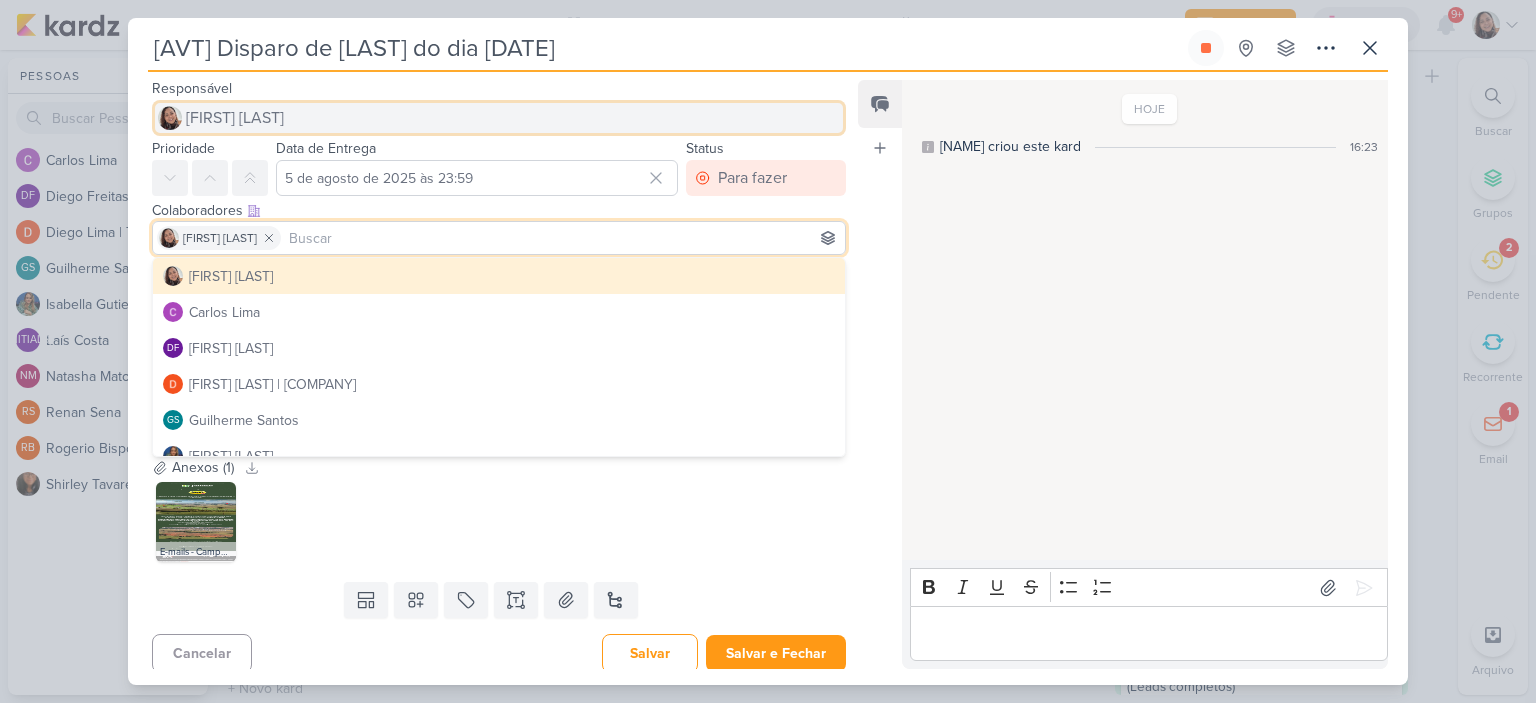 click on "[FIRST] [LAST]" at bounding box center [235, 118] 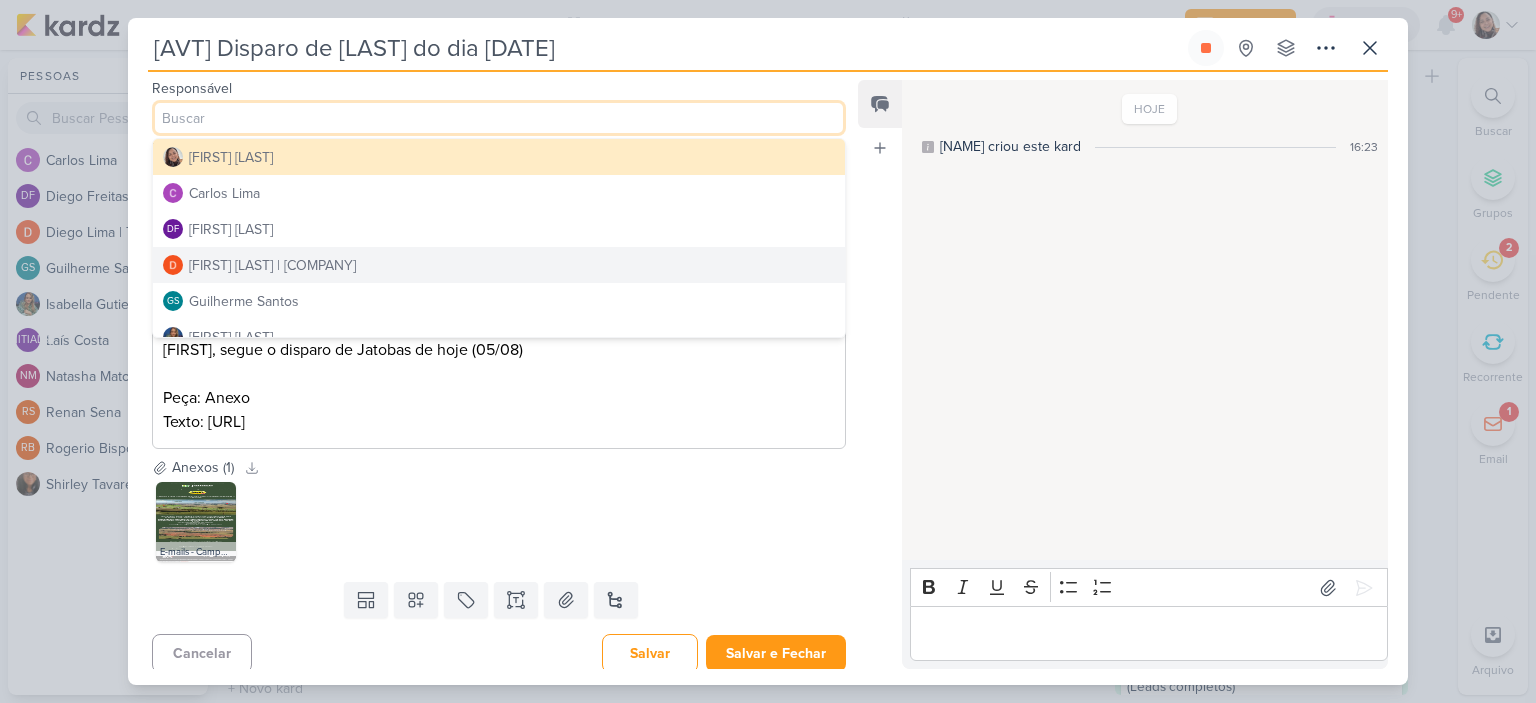 click on "[FIRST] [LAST] | [COMPANY]" at bounding box center [499, 265] 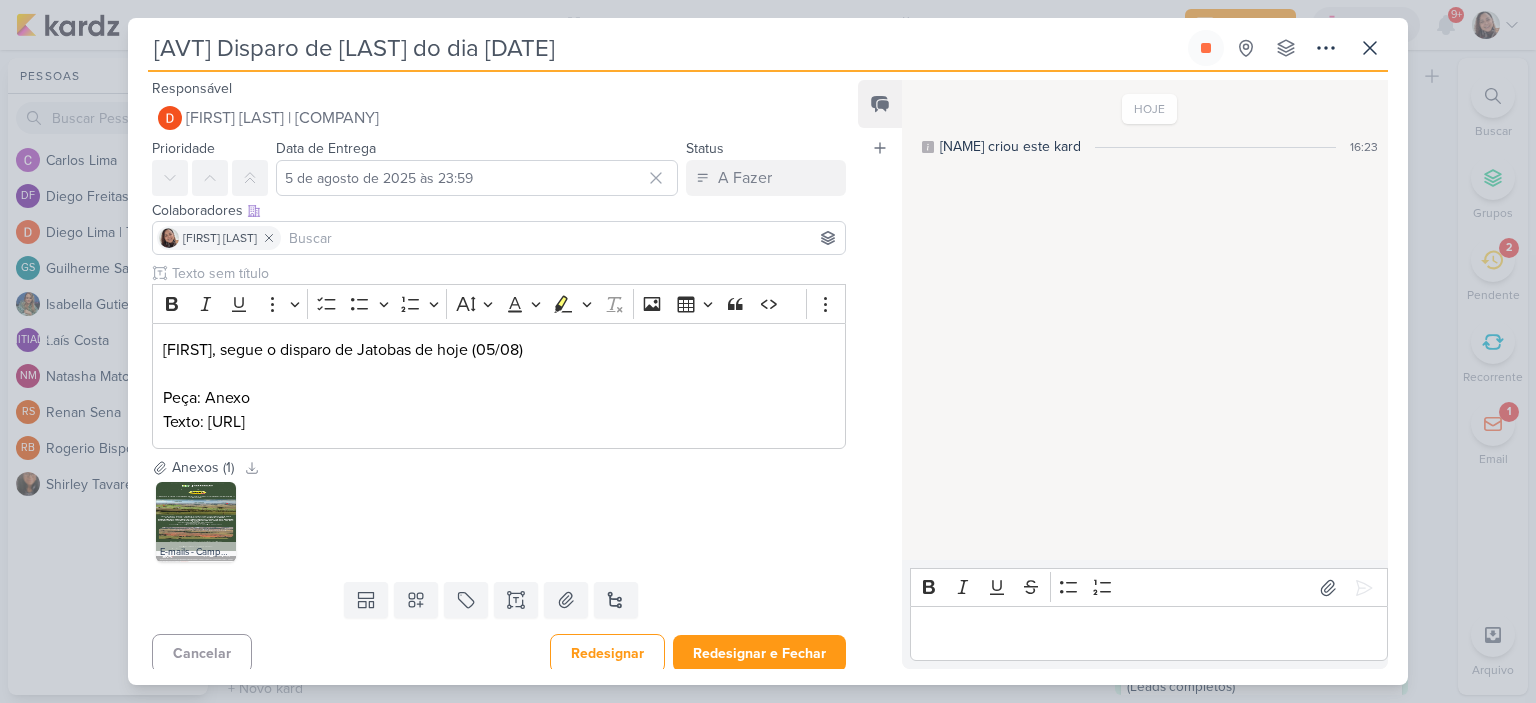 scroll, scrollTop: 31, scrollLeft: 0, axis: vertical 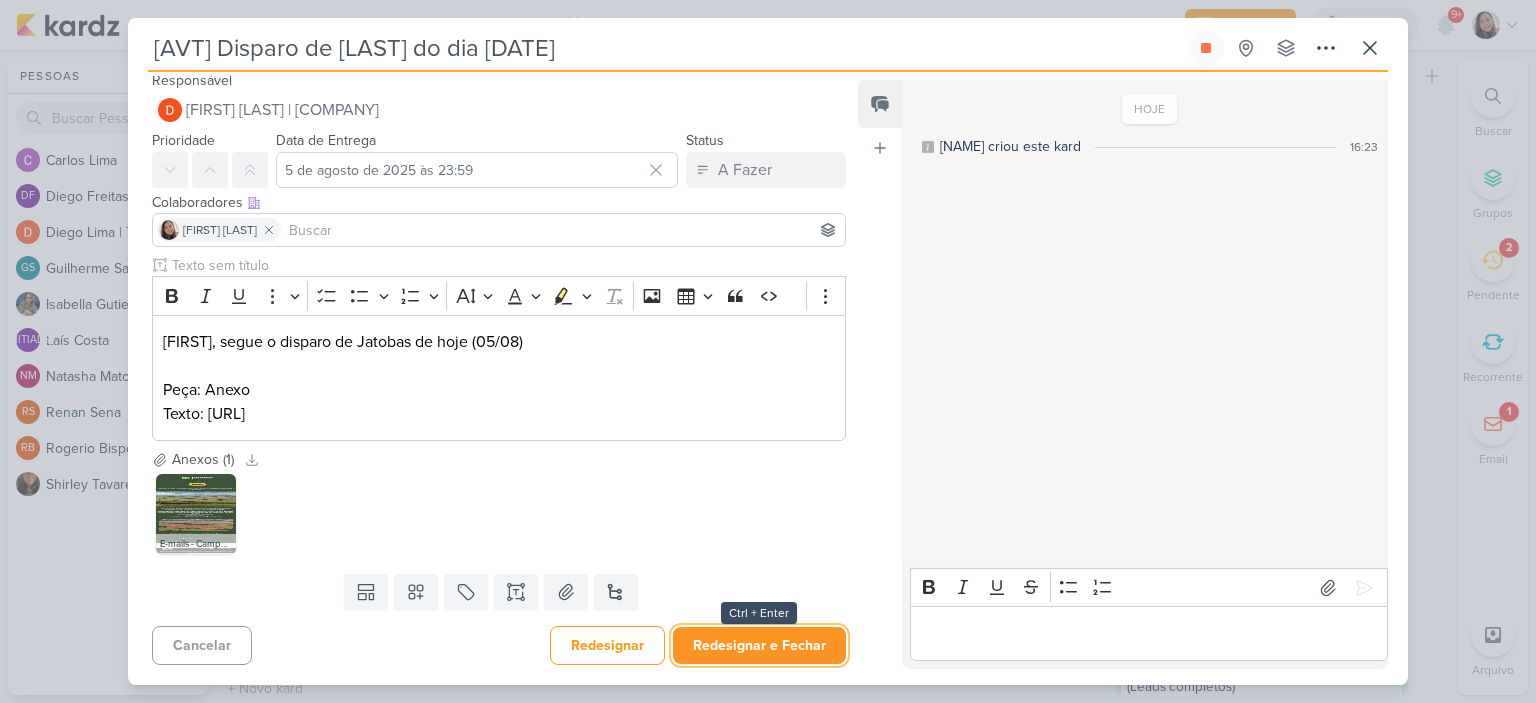 click on "Redesignar e Fechar" at bounding box center (759, 645) 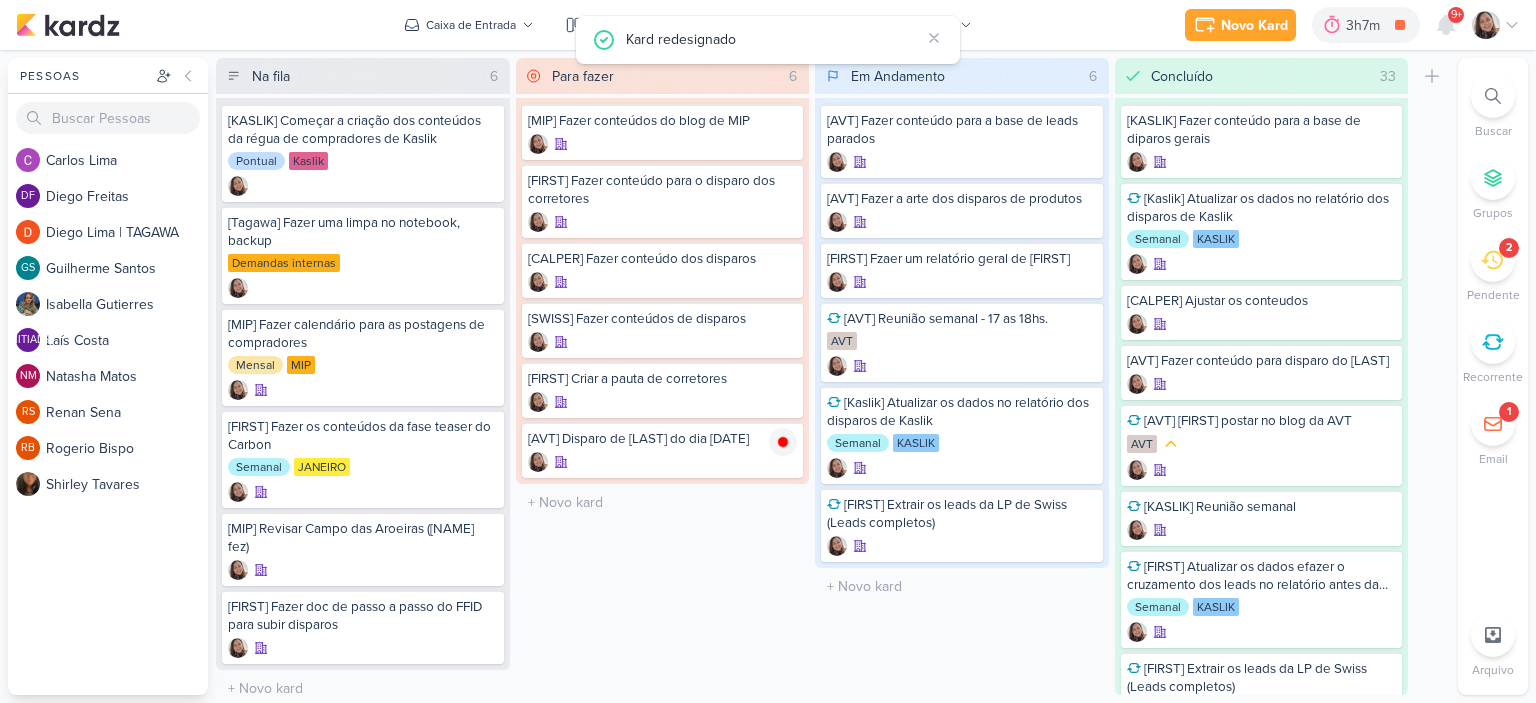 scroll, scrollTop: 0, scrollLeft: 0, axis: both 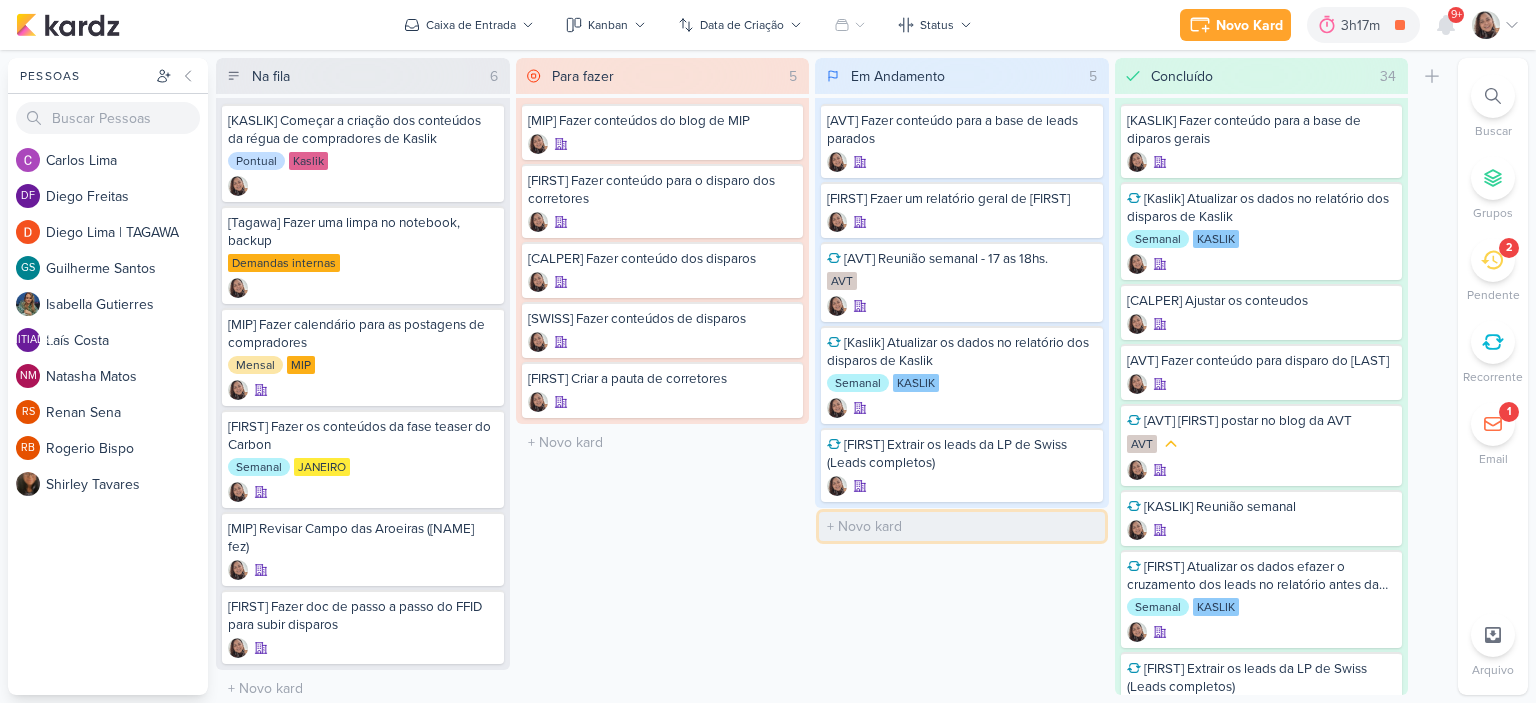 click at bounding box center [962, 526] 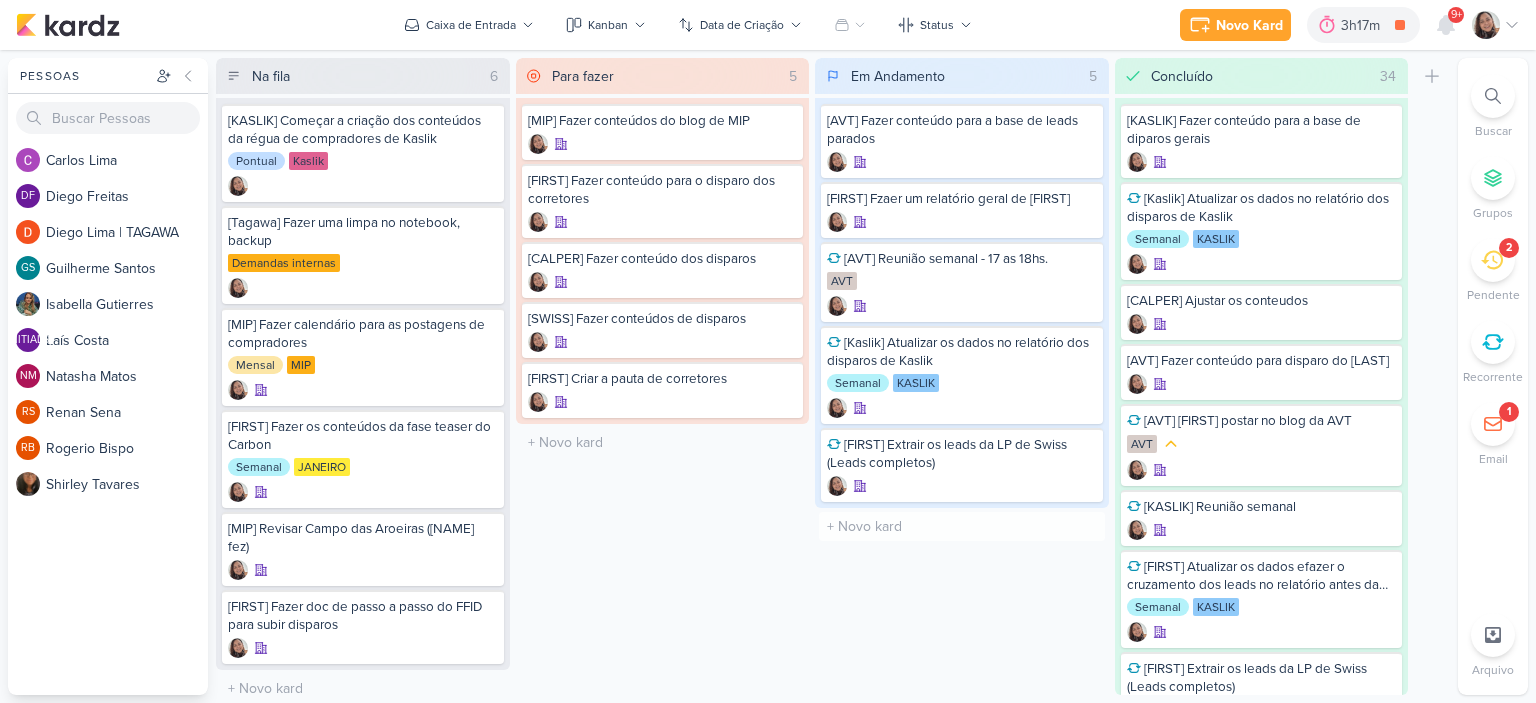click on "Para fazer
[NUMBER]
Mover Para Esquerda
Mover Para Direita
Deletar
[MIP] Fazer conteúdos do blog de MIP" at bounding box center (663, 376) 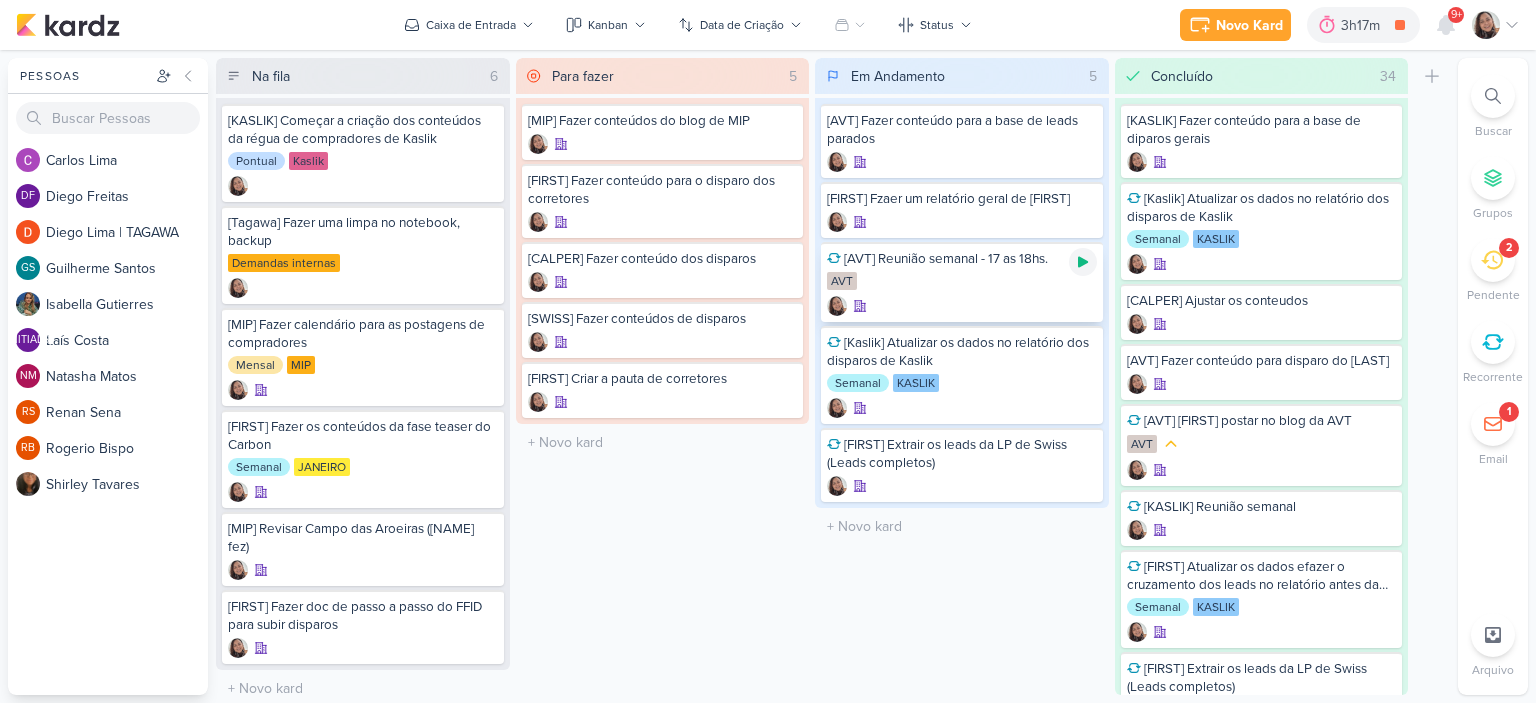 click at bounding box center [1083, 262] 